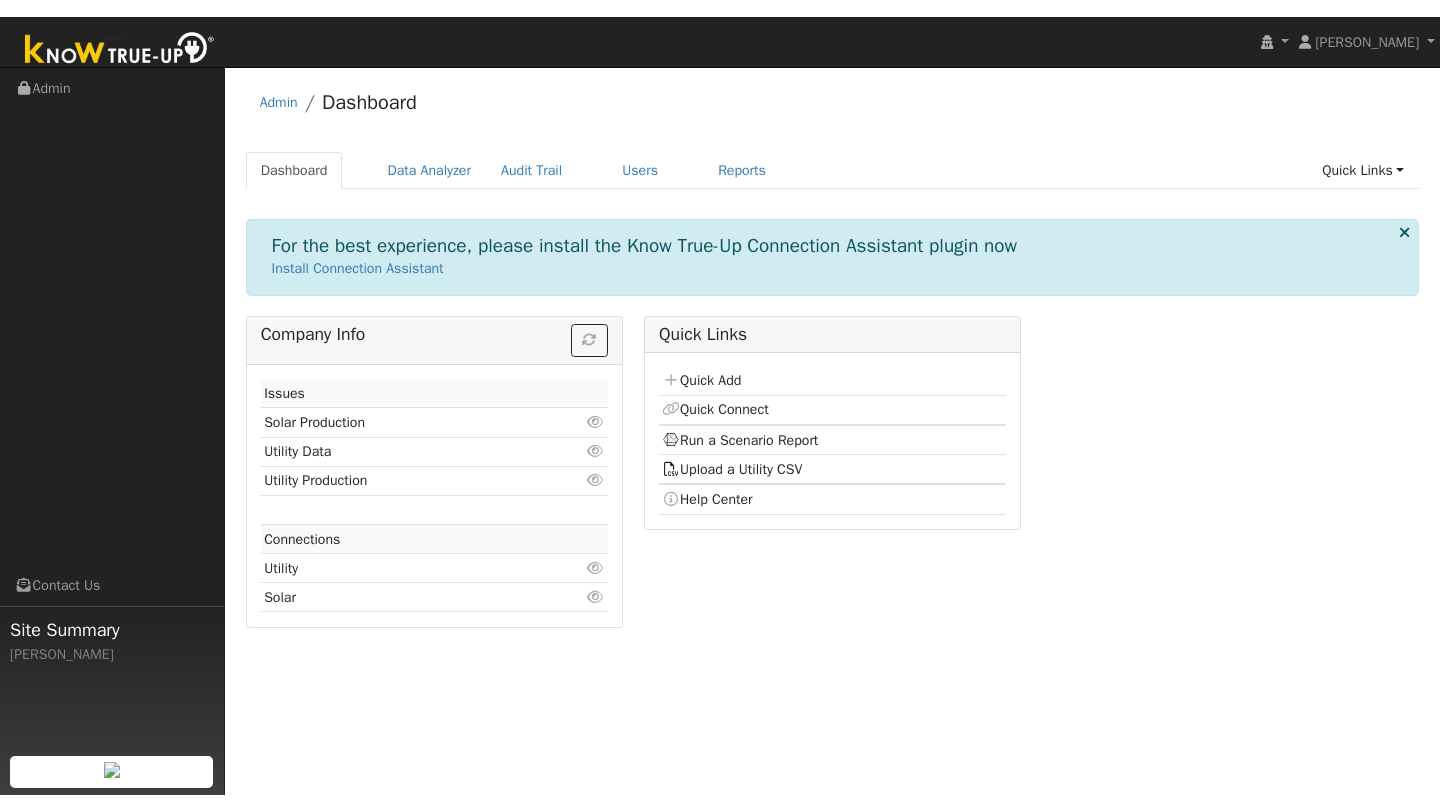 scroll, scrollTop: 0, scrollLeft: 0, axis: both 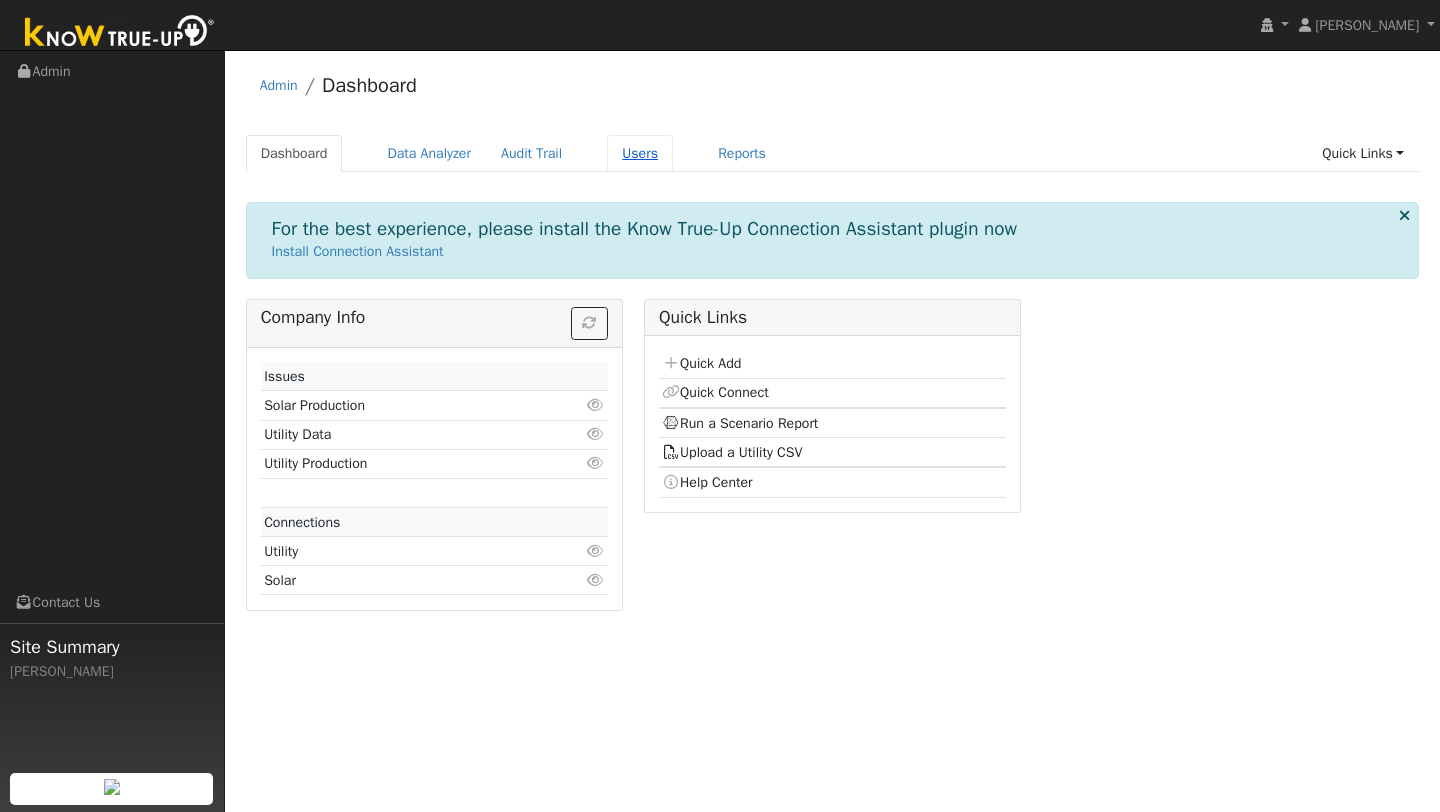 click on "Users" at bounding box center [640, 153] 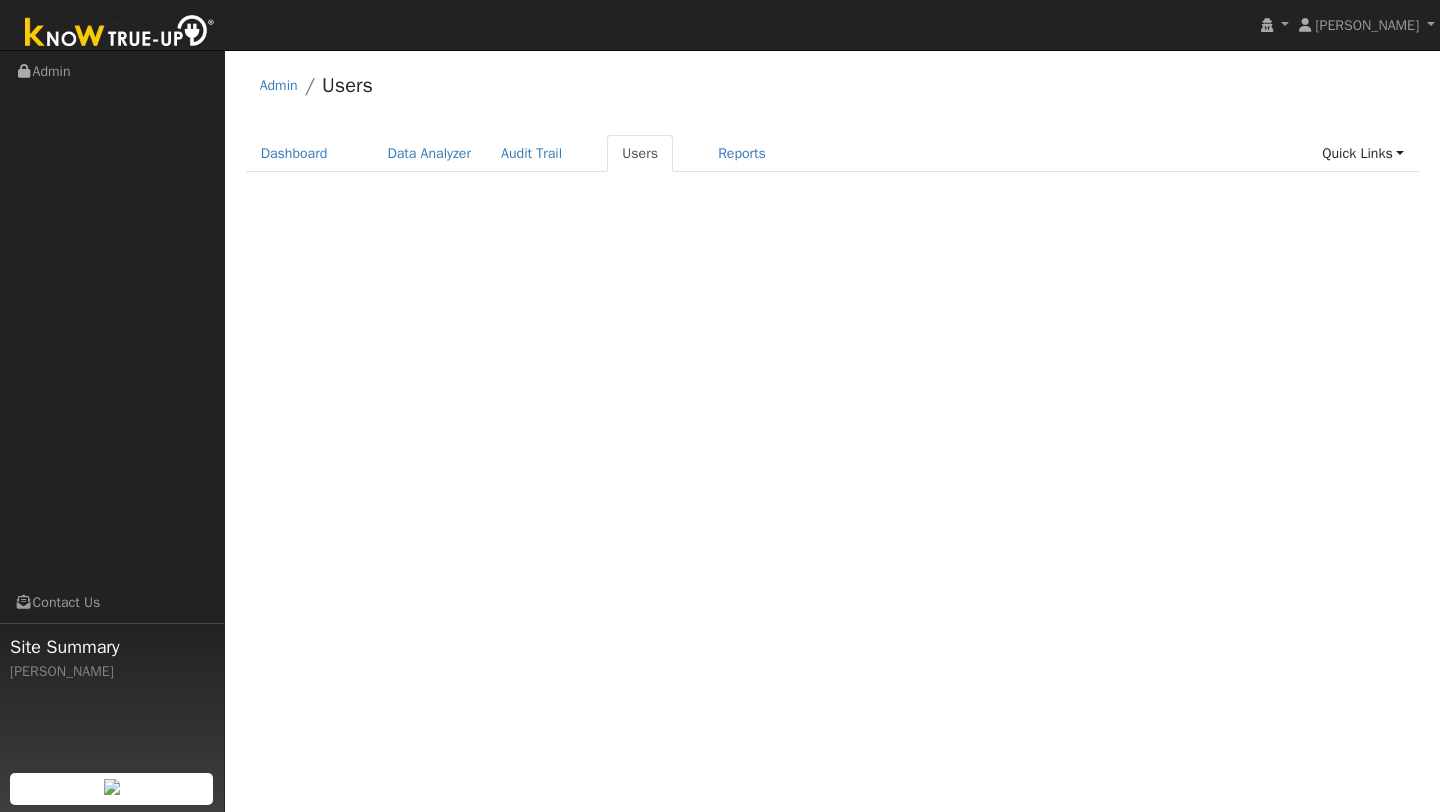 scroll, scrollTop: 0, scrollLeft: 0, axis: both 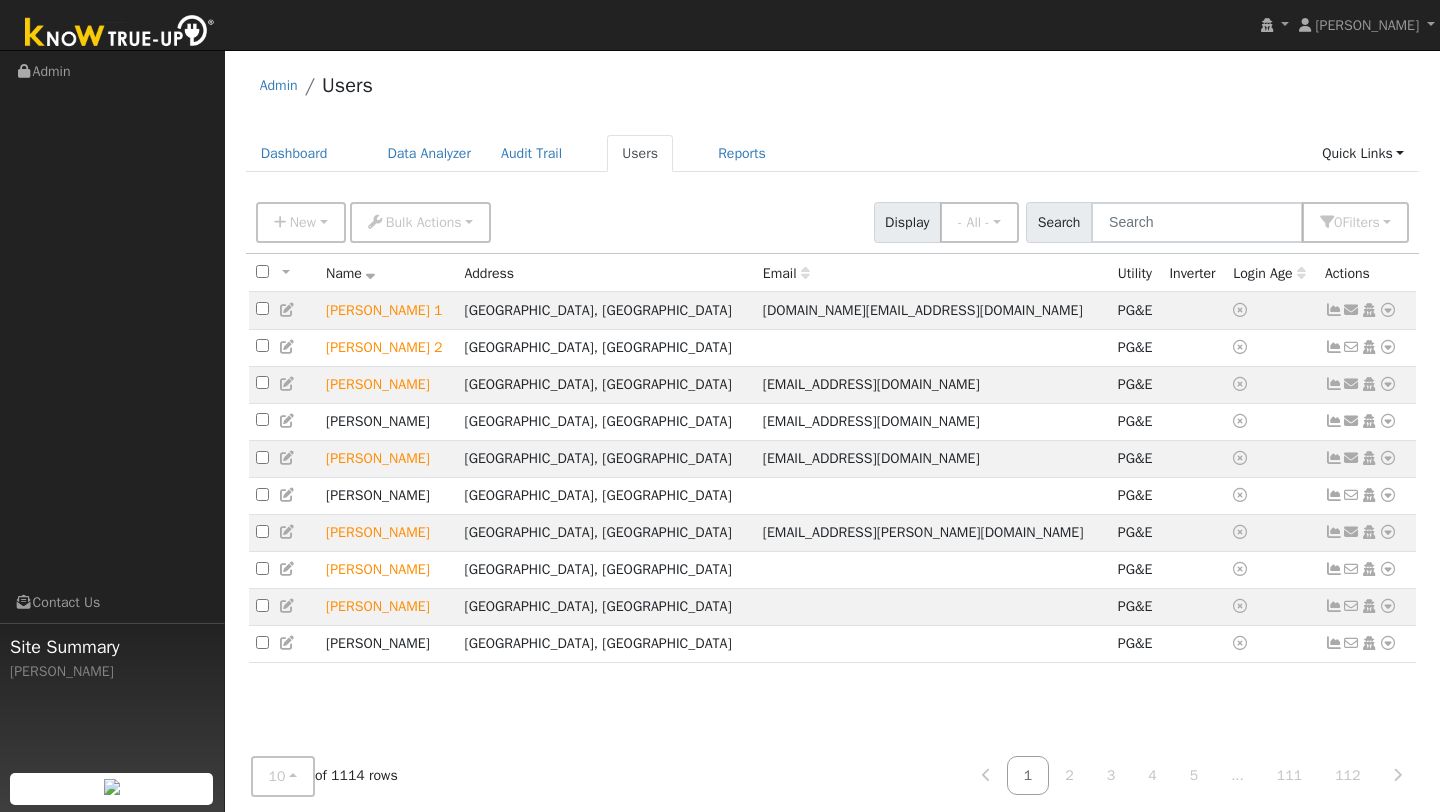 click on "Inverter" at bounding box center [1194, 273] 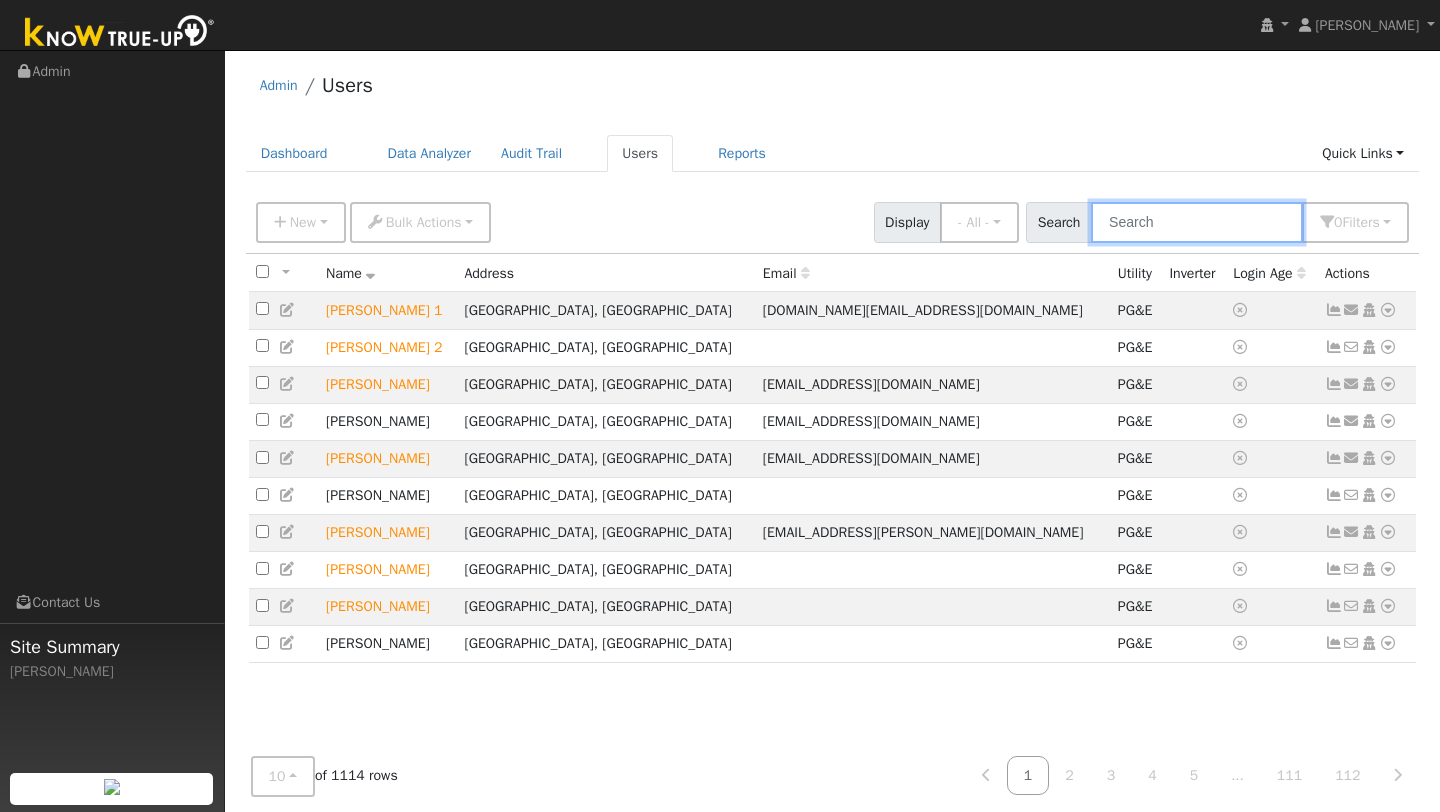 click at bounding box center [1197, 222] 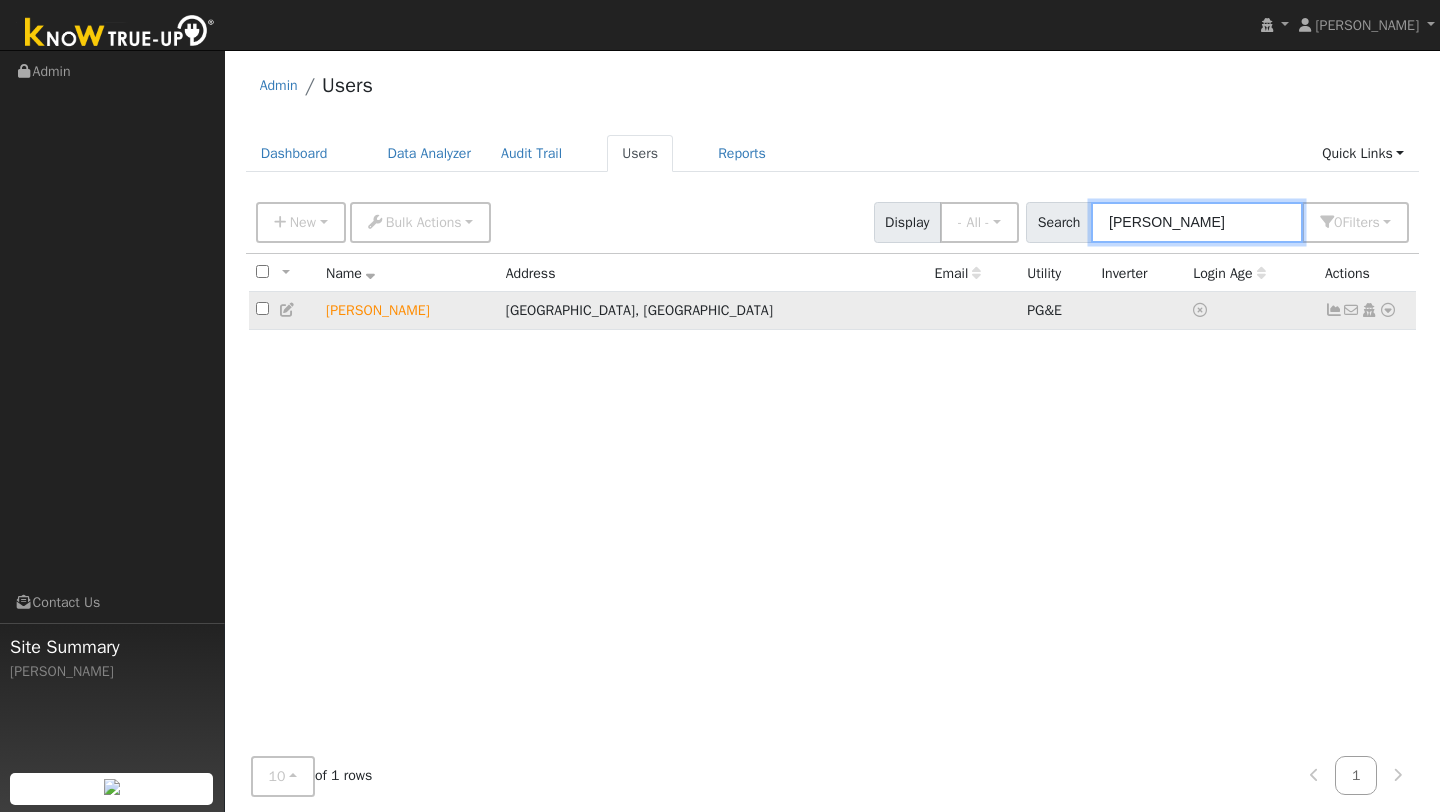 type on "chad" 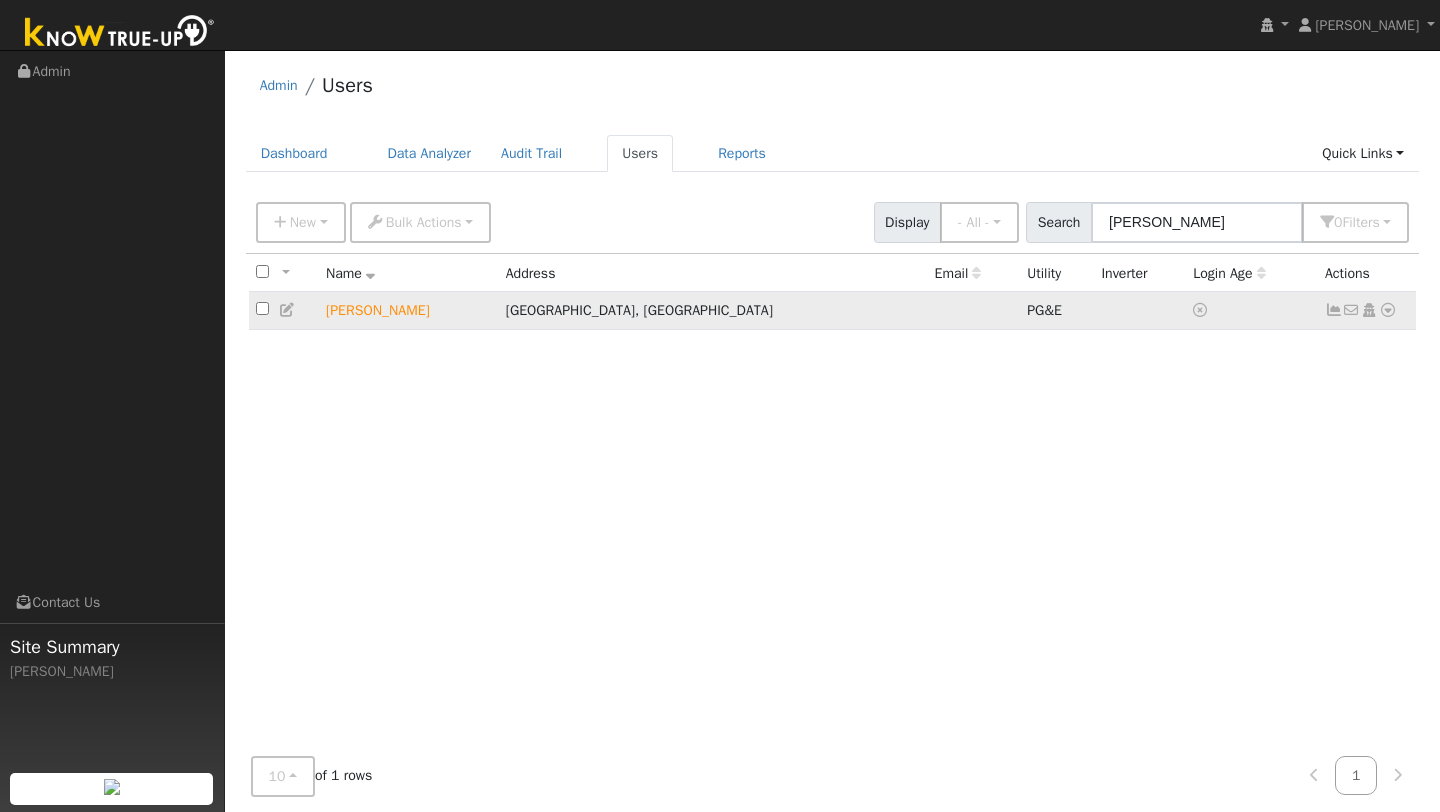 click at bounding box center (1388, 310) 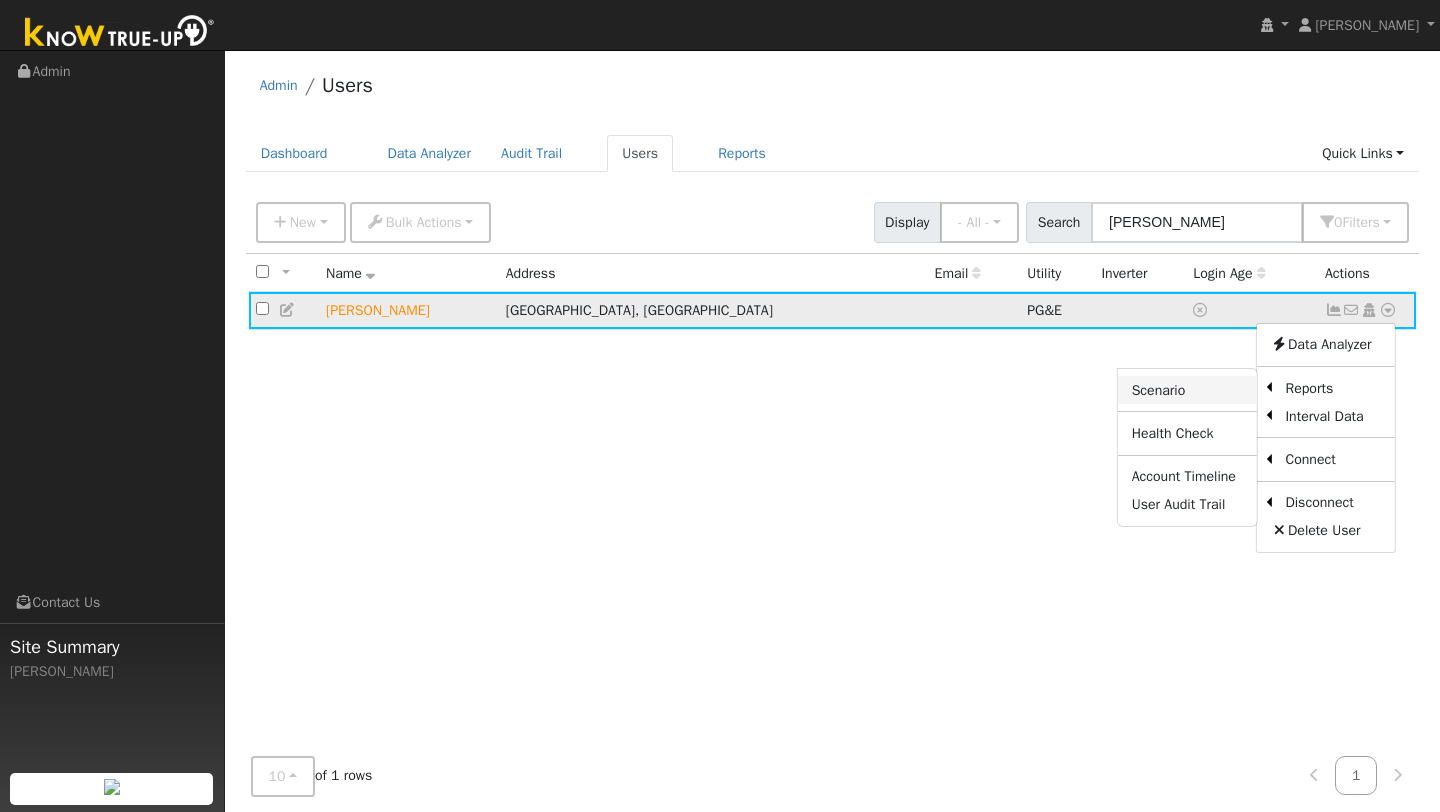 click on "Scenario" at bounding box center (1187, 390) 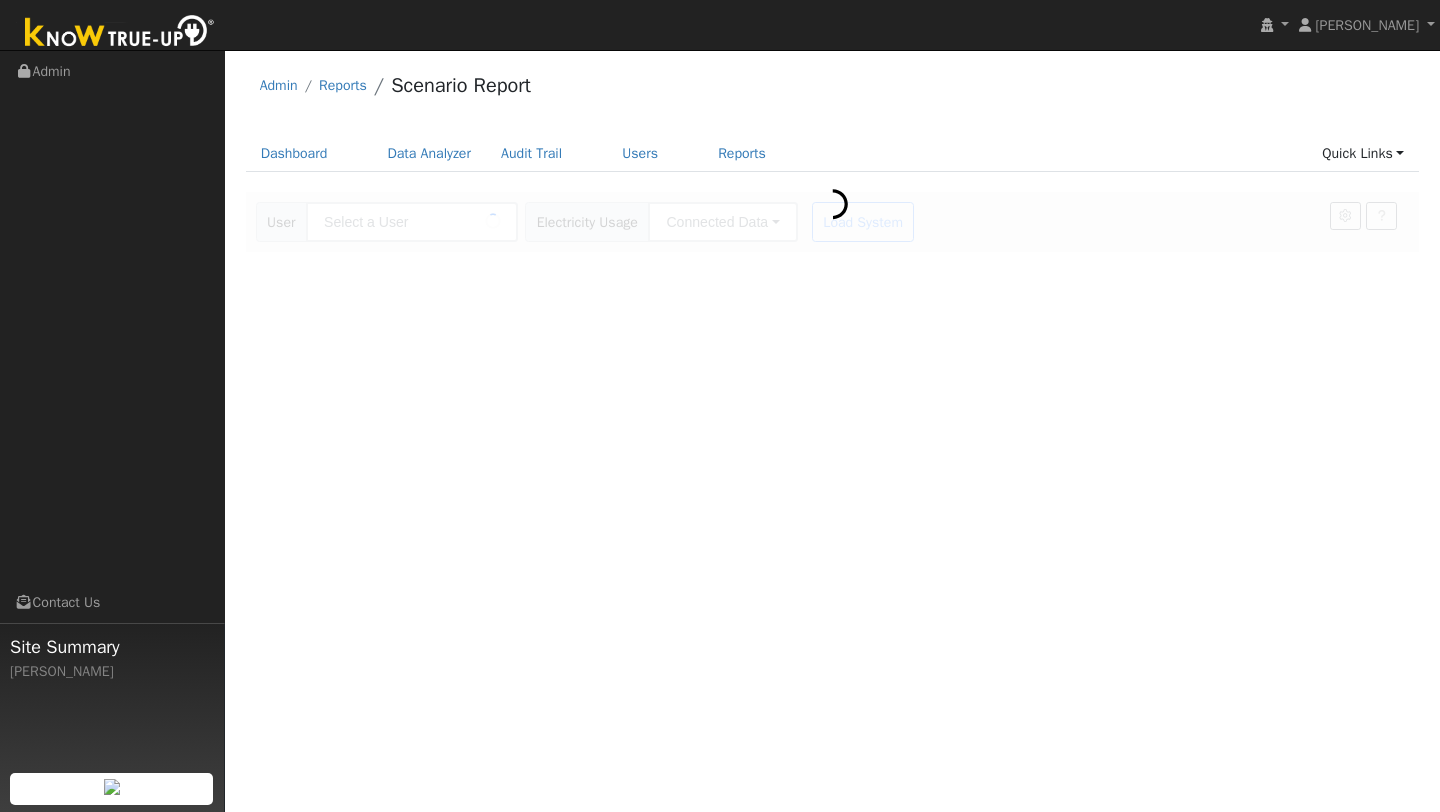 scroll, scrollTop: 0, scrollLeft: 0, axis: both 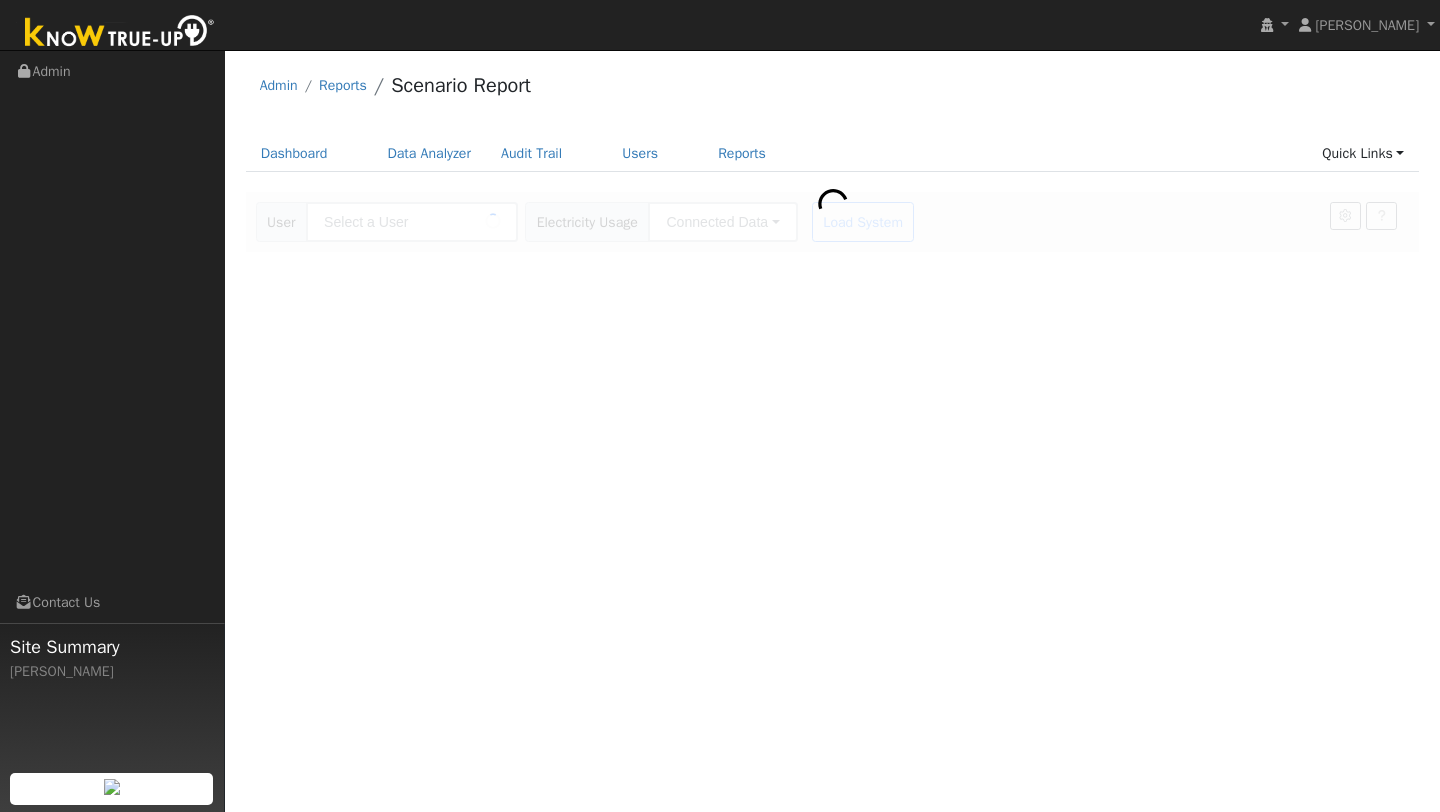 type on "[PERSON_NAME]" 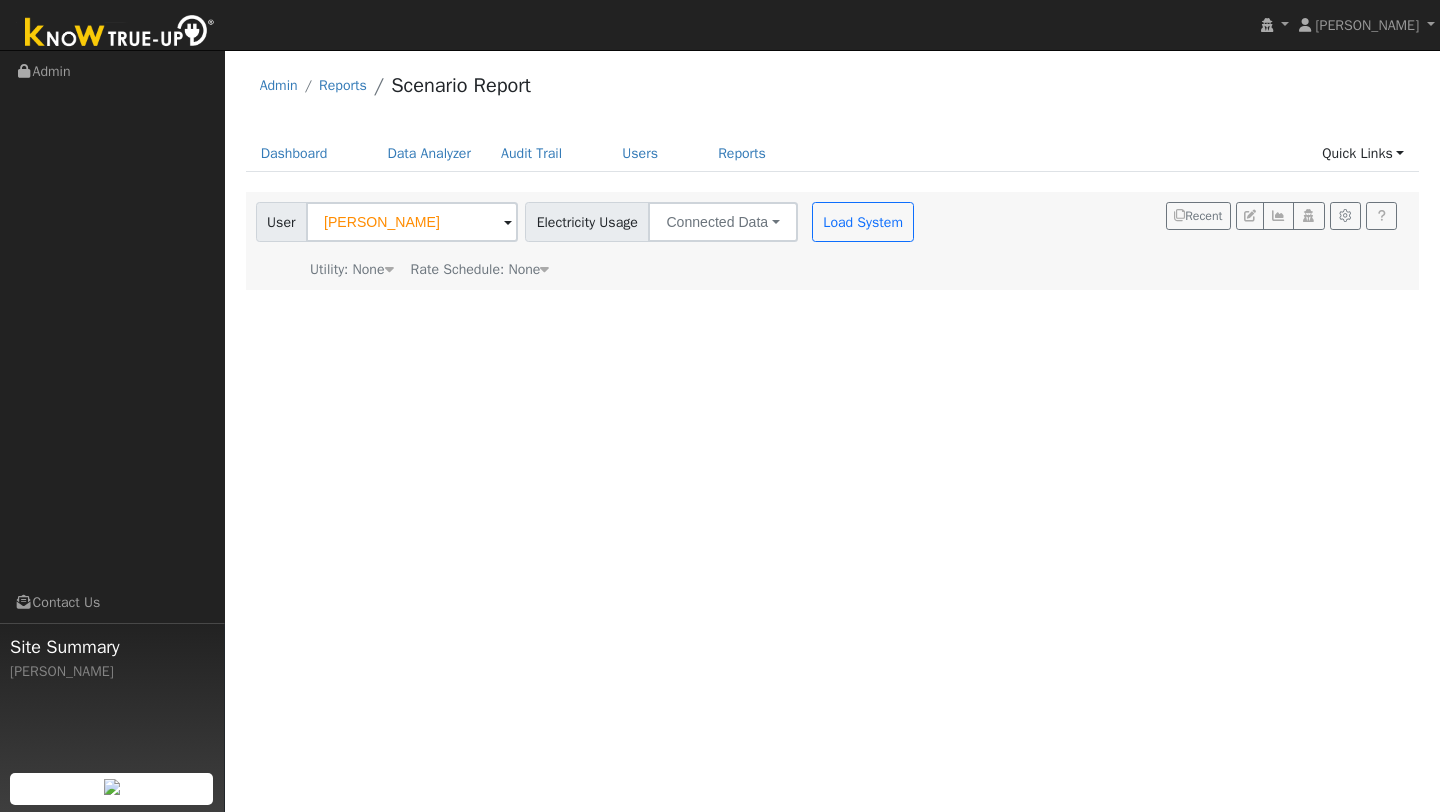 type on "Pacific Gas & Electric" 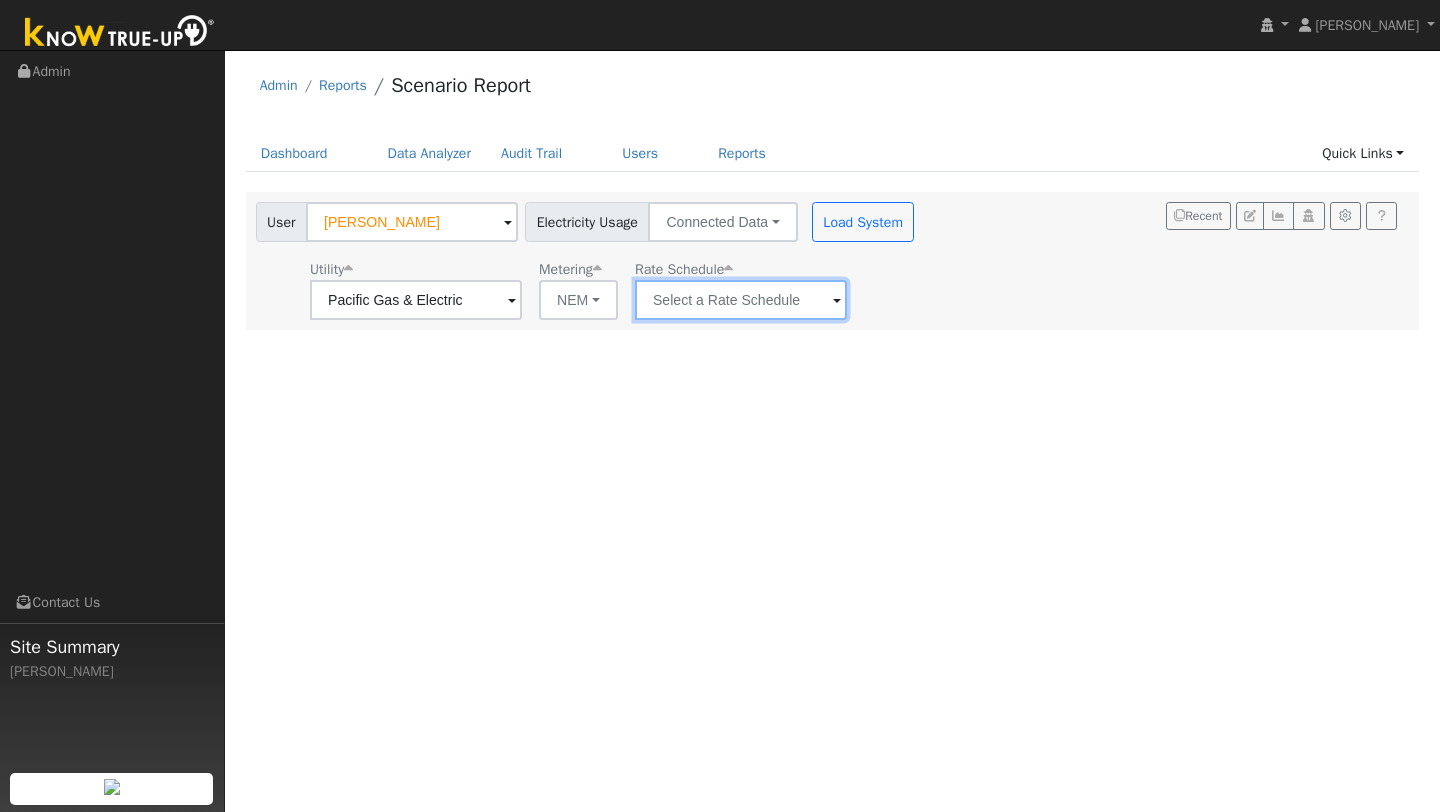 click at bounding box center (416, 300) 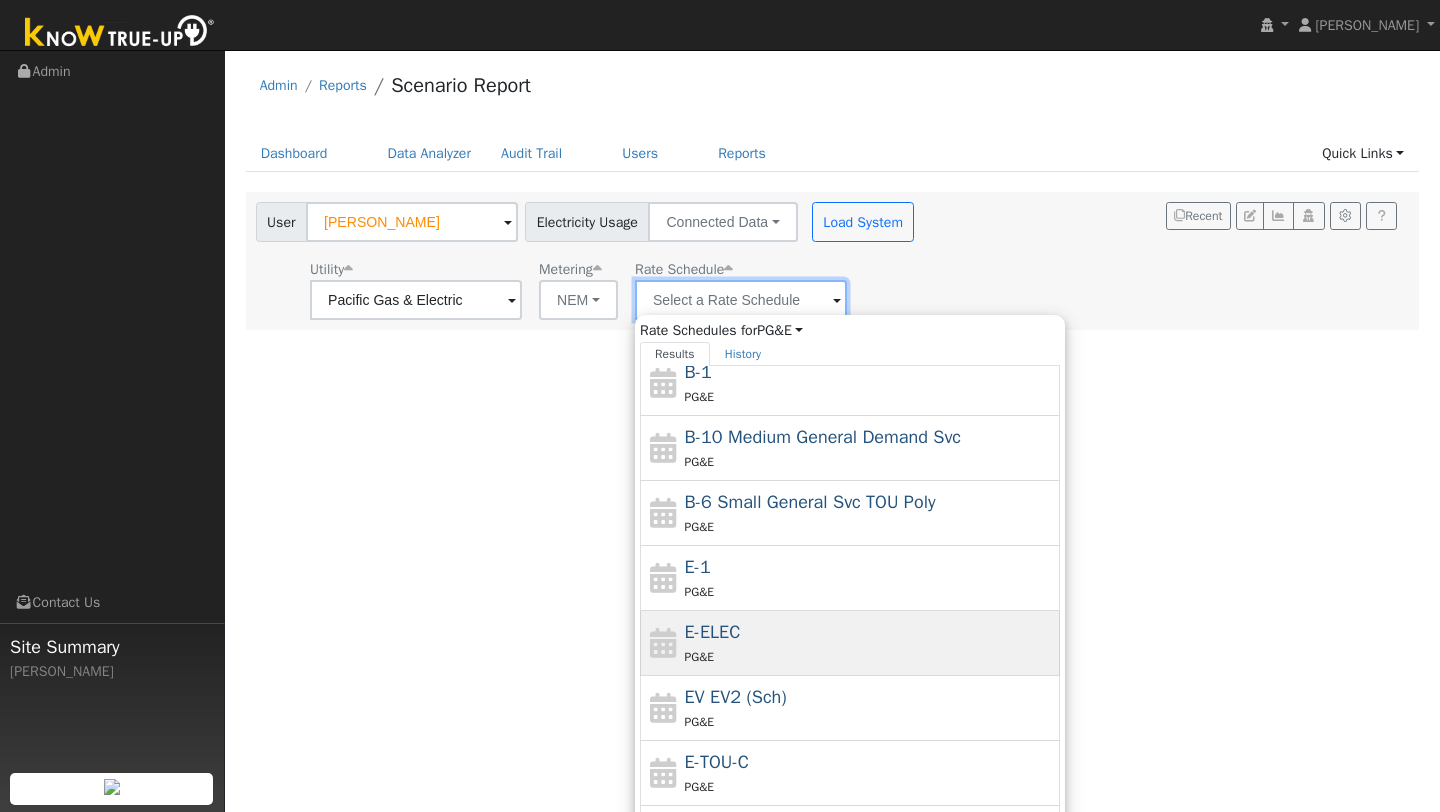 scroll, scrollTop: 167, scrollLeft: 0, axis: vertical 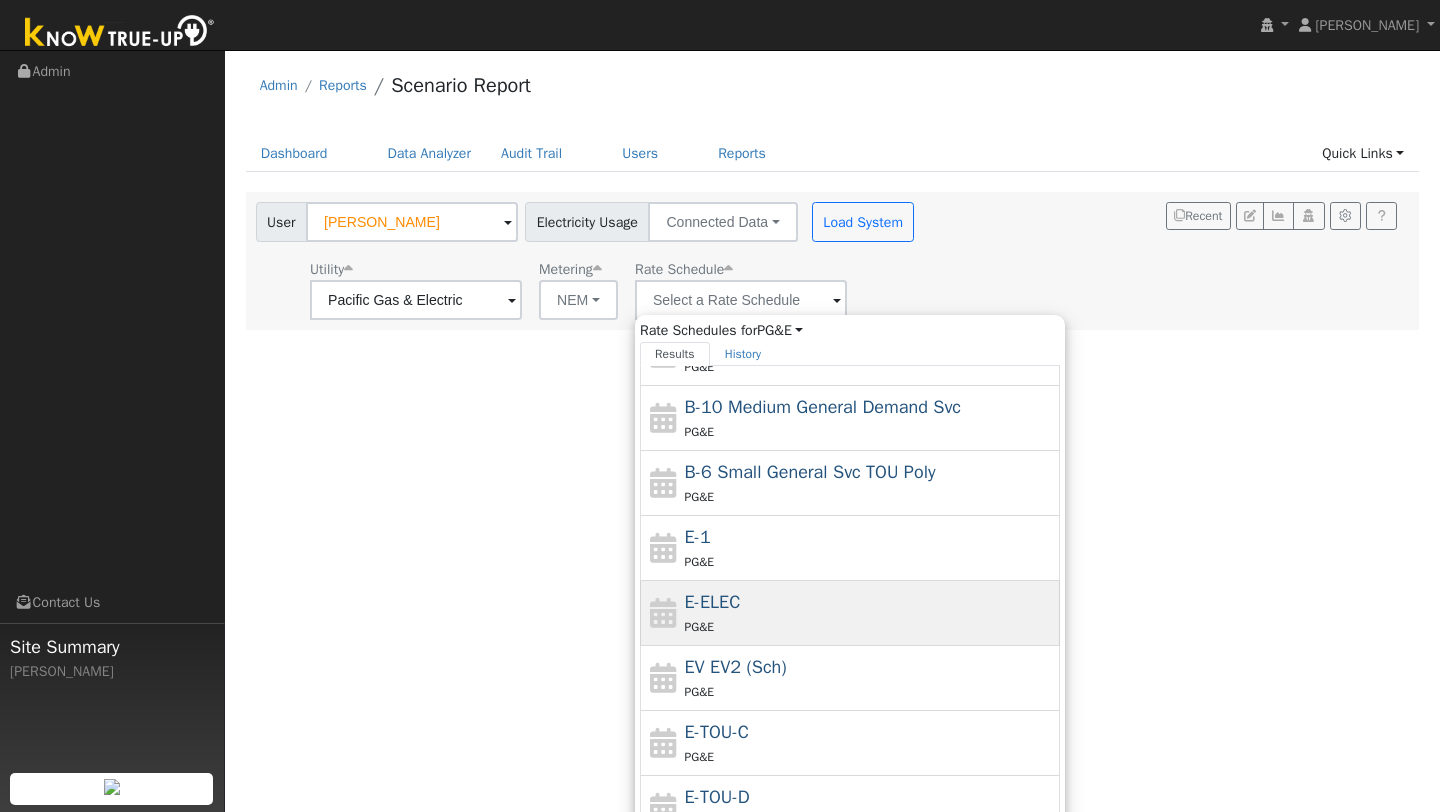 click on "E-ELEC PG&E" at bounding box center [870, 613] 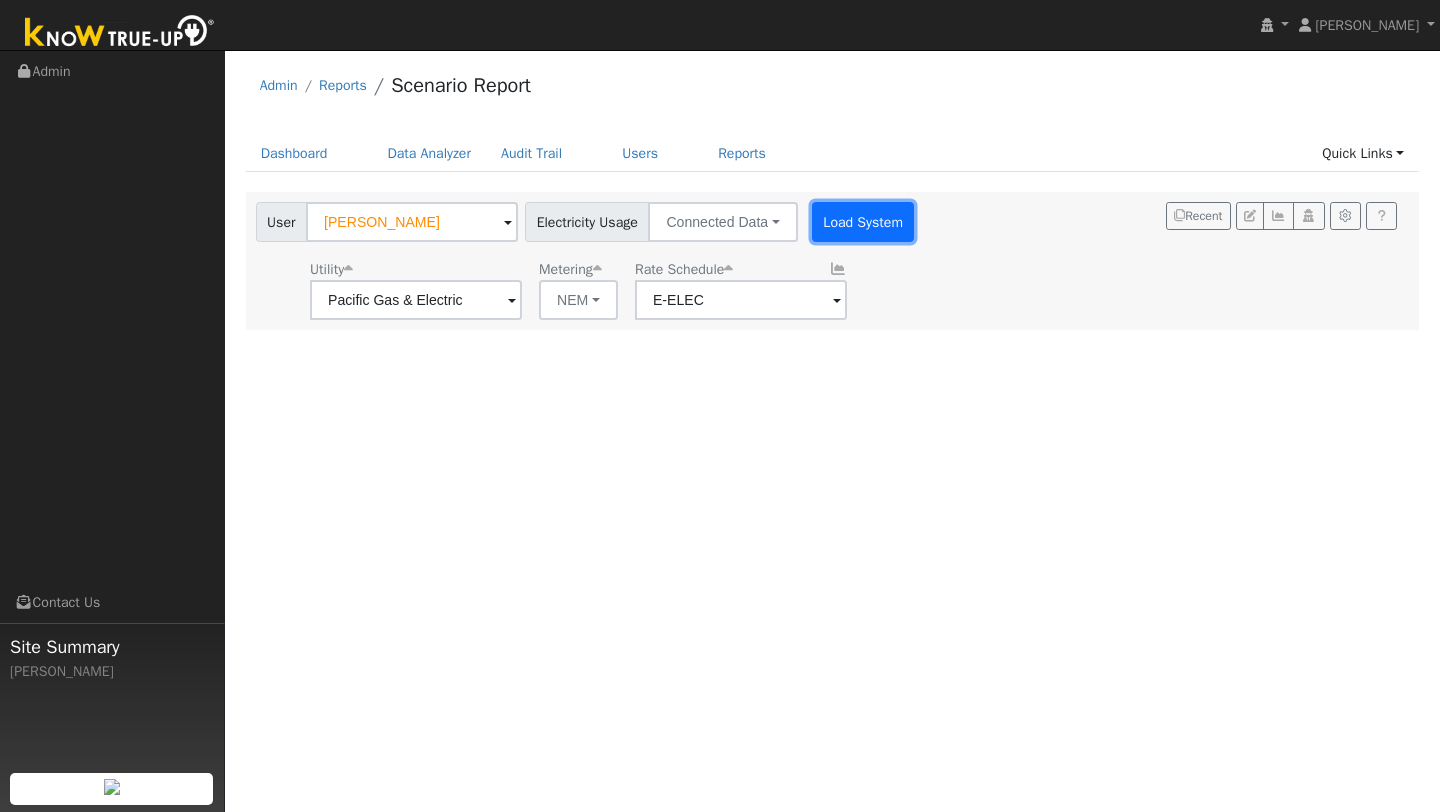 click on "Load System" at bounding box center (863, 222) 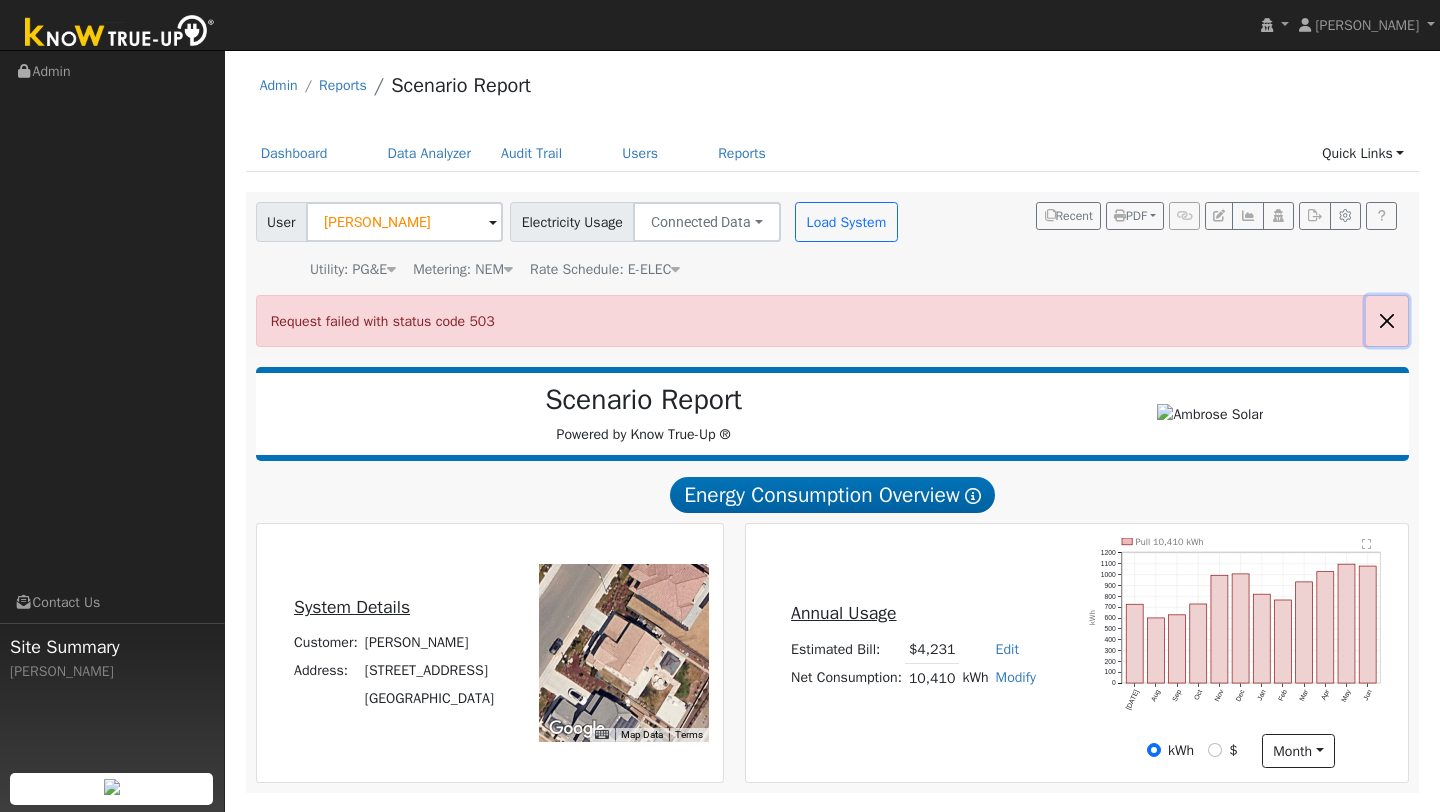 click at bounding box center (1387, 320) 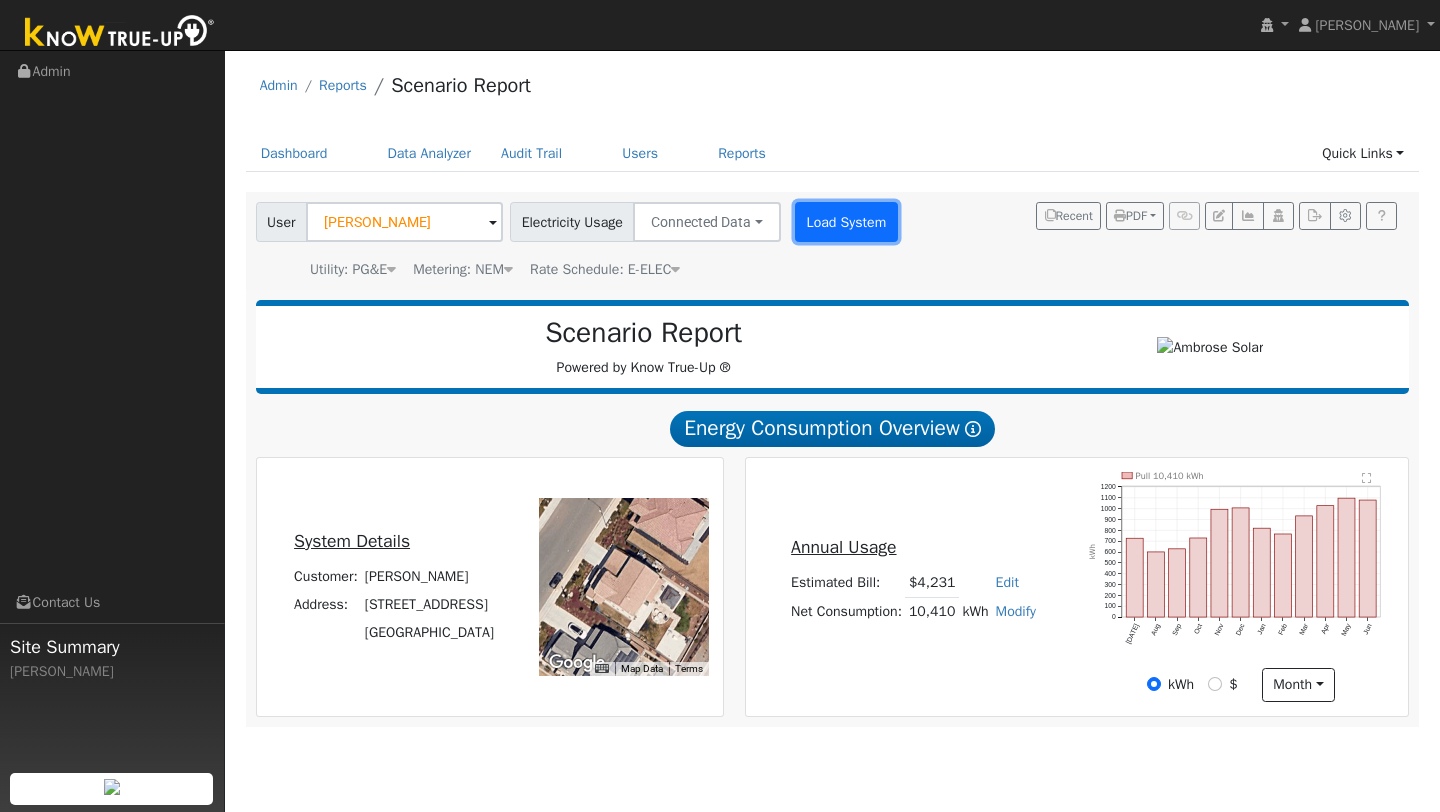 click on "Load System" at bounding box center (846, 222) 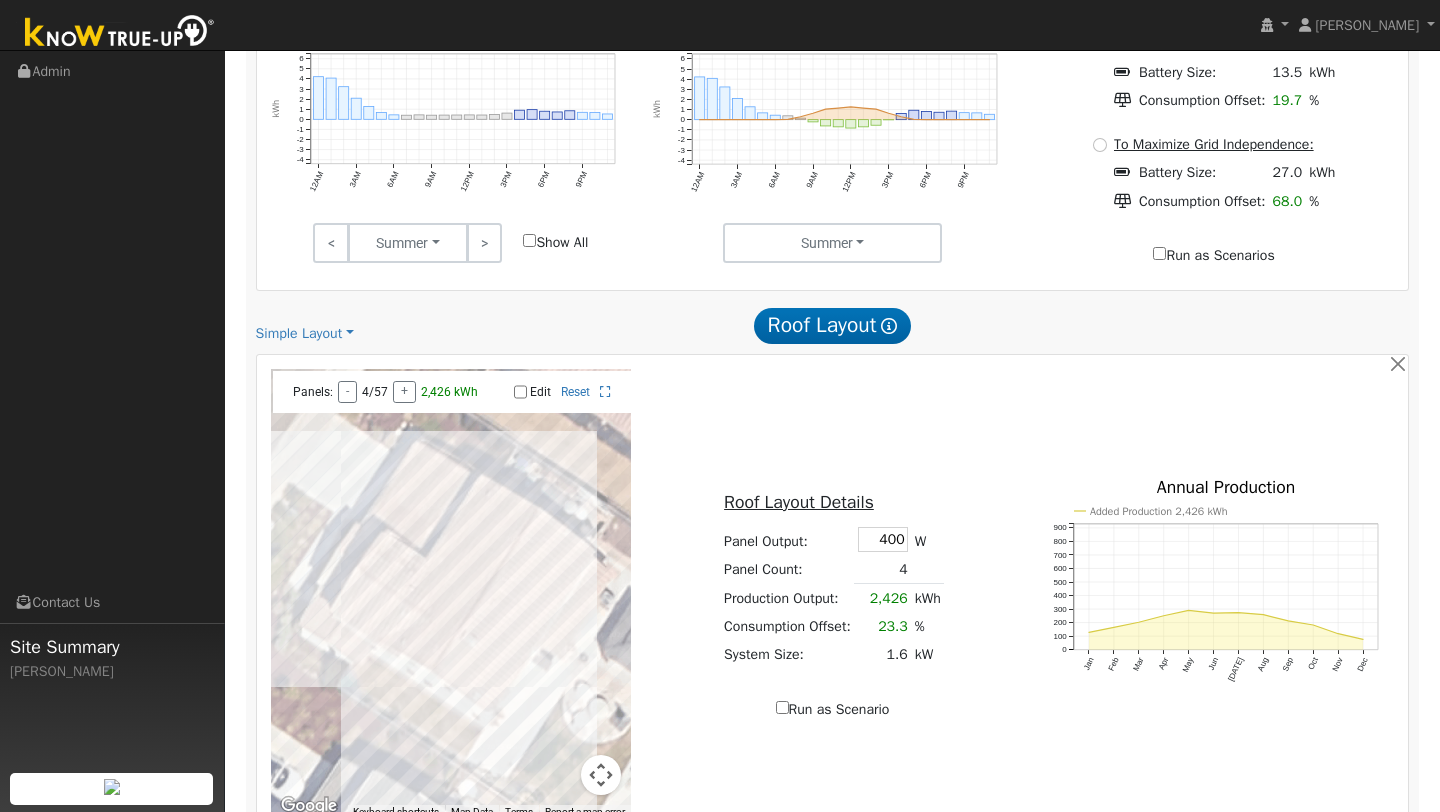 scroll, scrollTop: 1069, scrollLeft: 0, axis: vertical 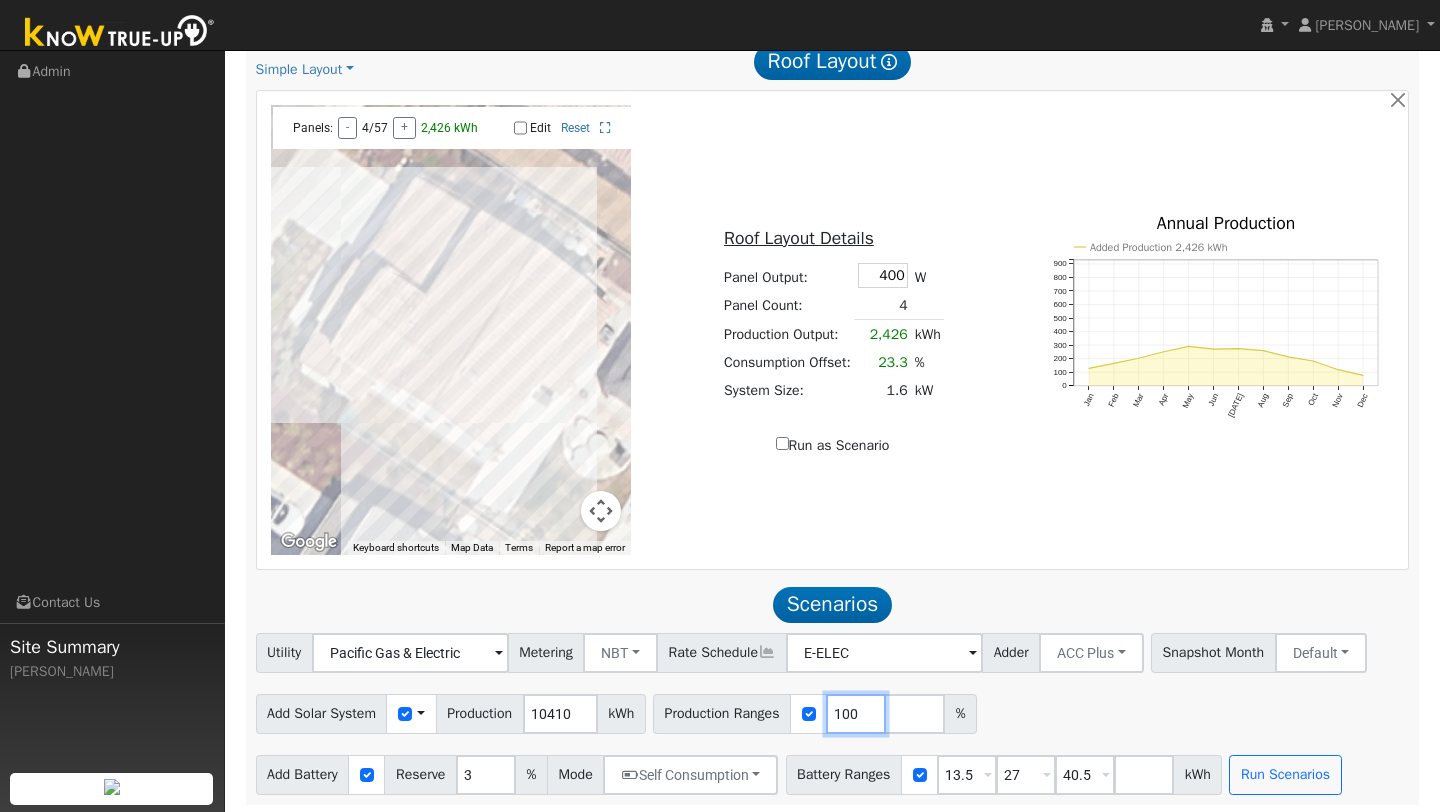 click on "100" at bounding box center [856, 714] 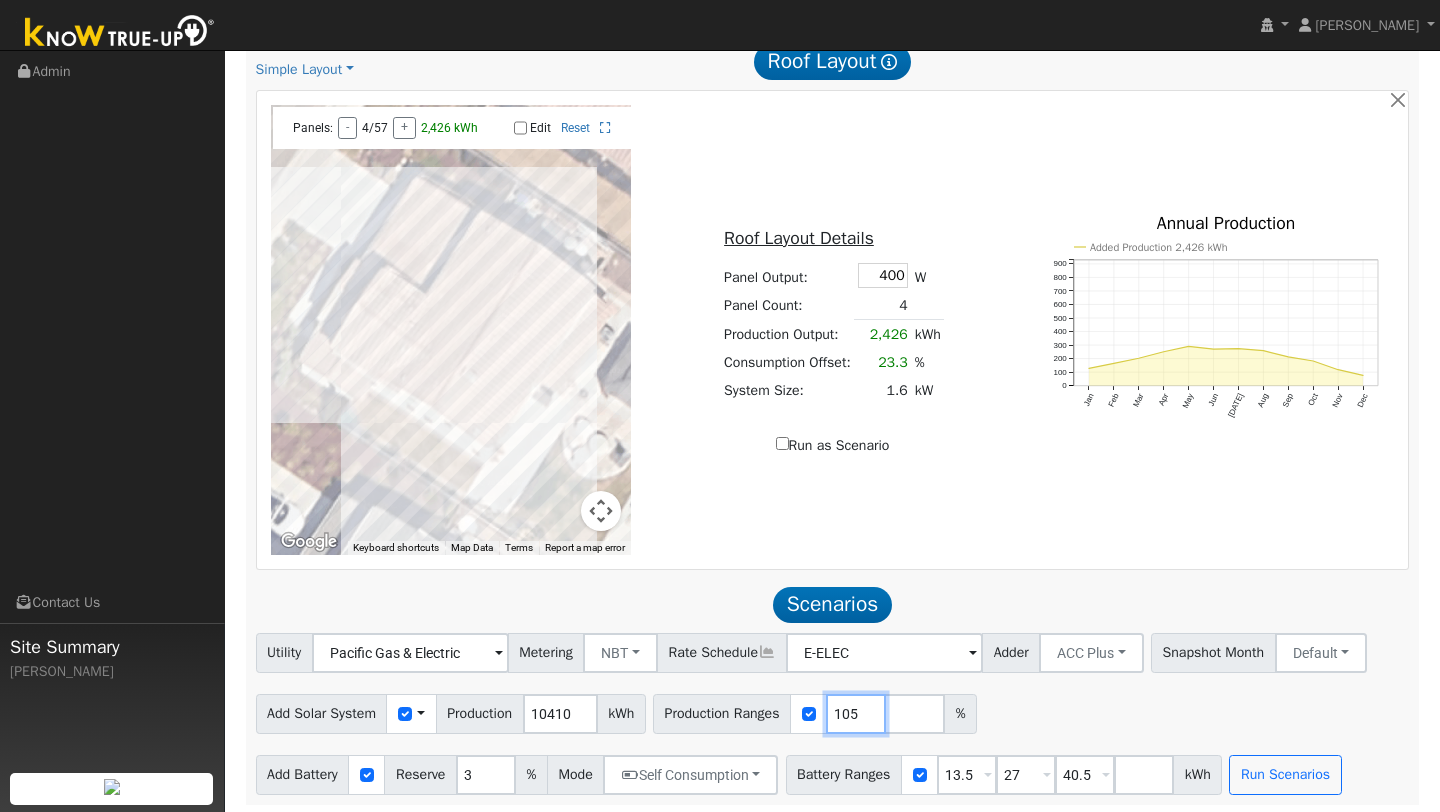type on "105" 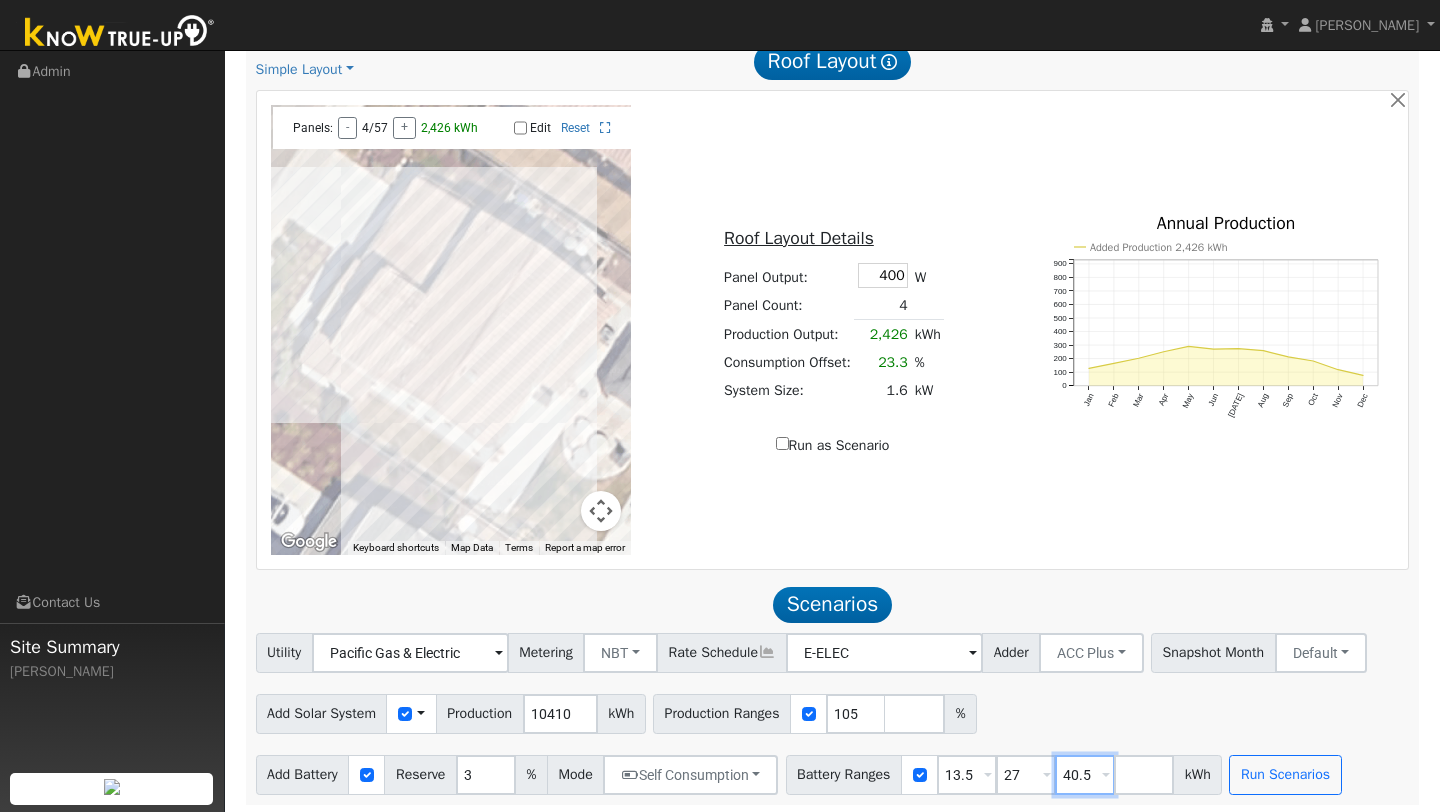 click on "40.5" at bounding box center (1085, 775) 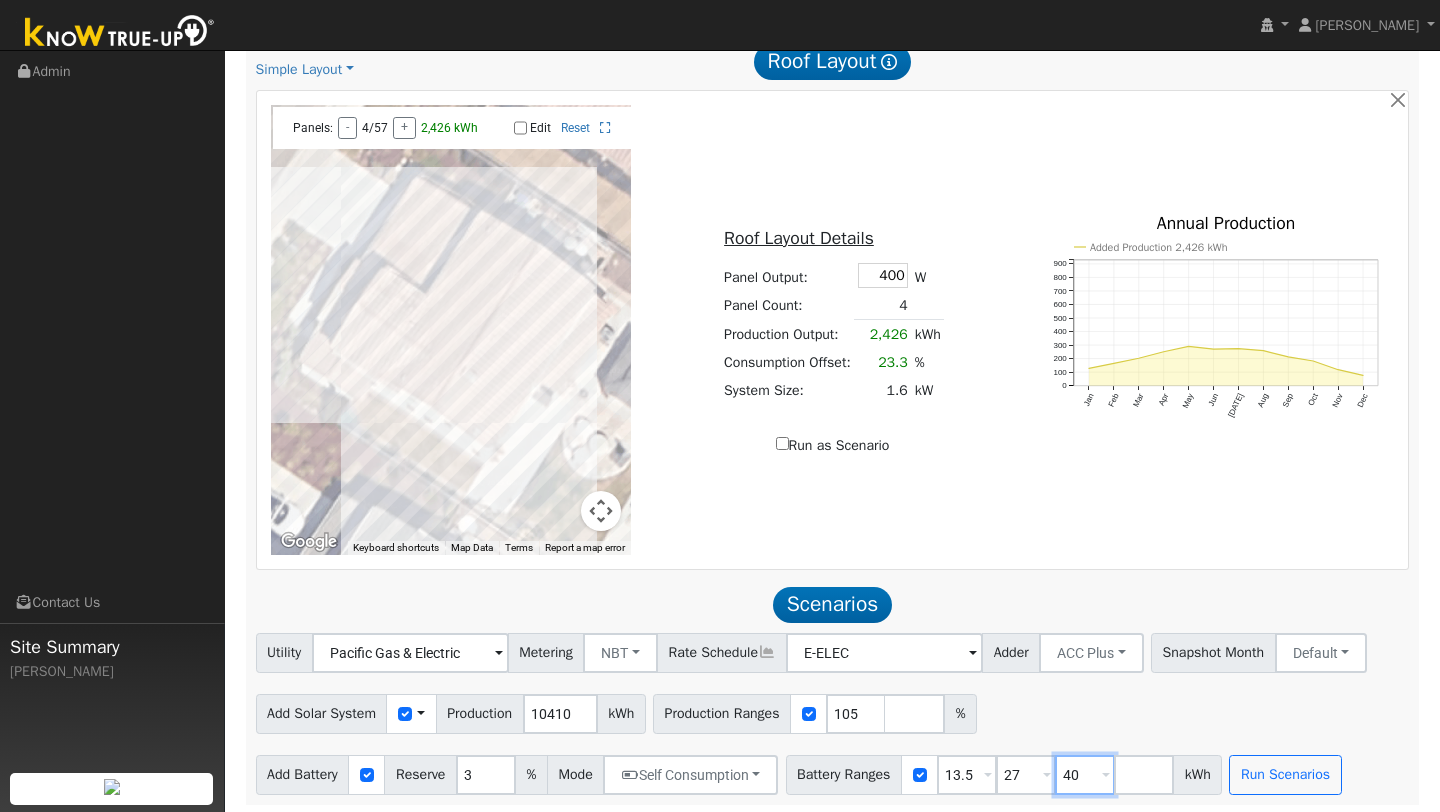 type on "4" 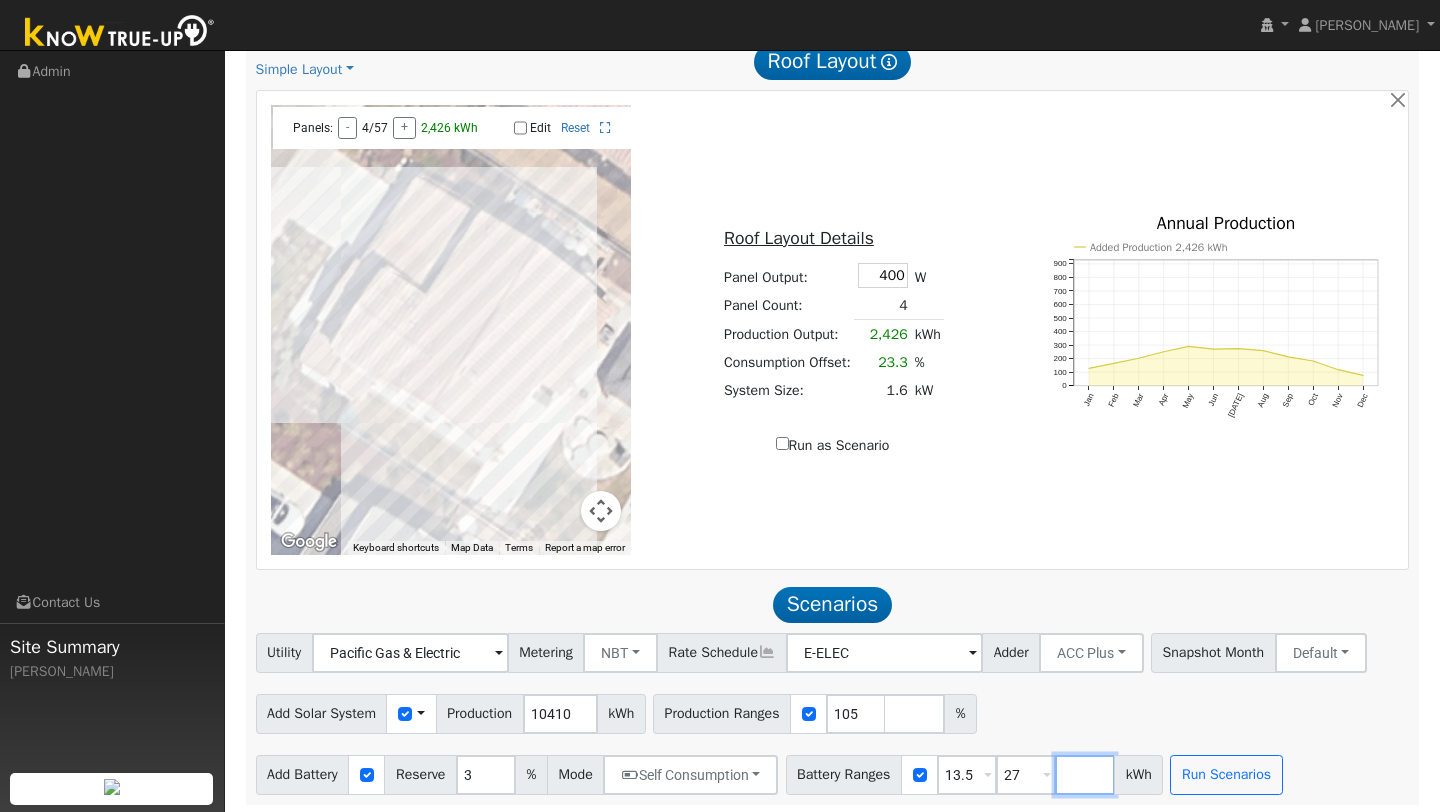 type 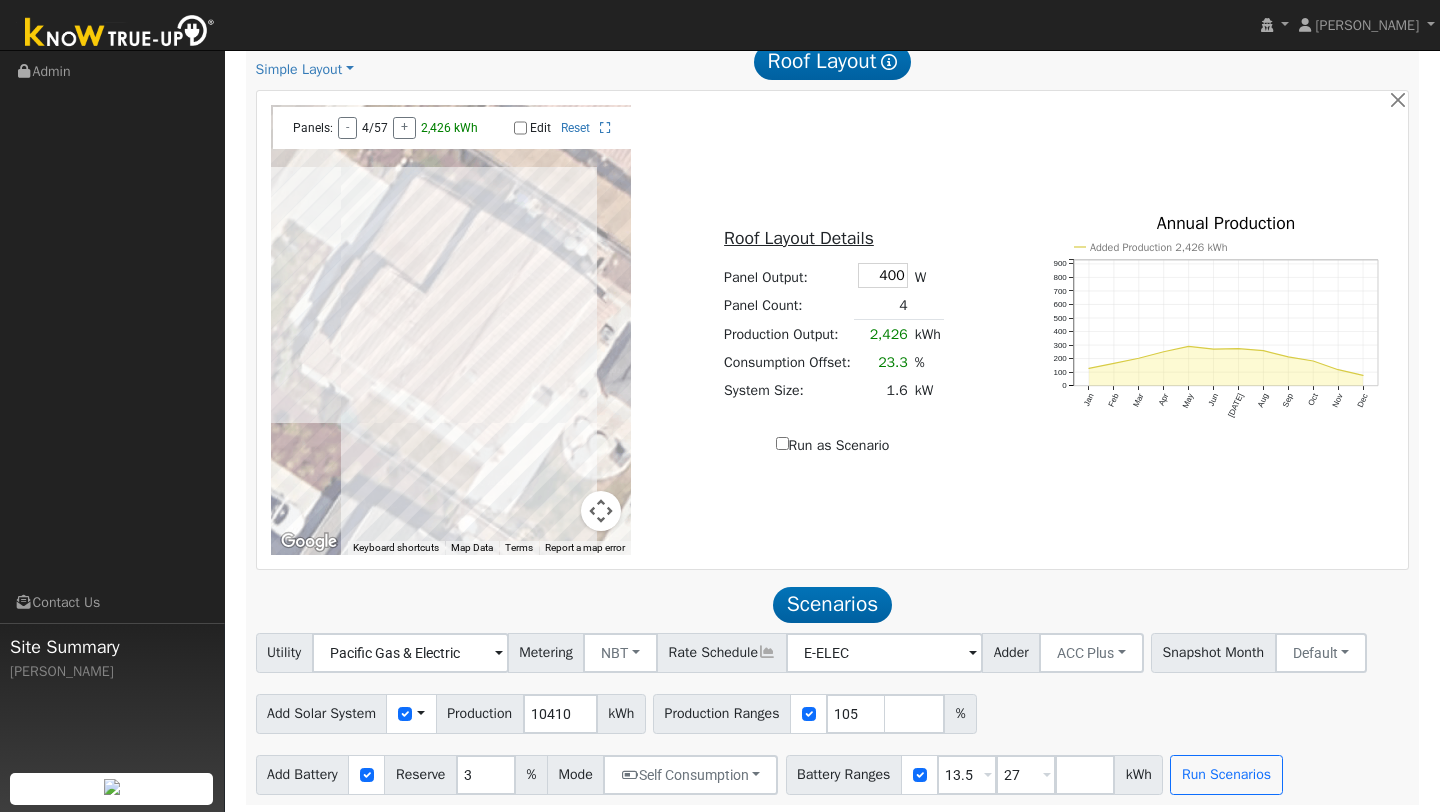 click on "Scenario Report  Powered by Know True-Up ®   Energy Consumption Overview  Show Help  This analysis uses information about your recent energy consumption to recommend the ideal amount of battery storage based upon your need for energy bill savings and backup power.    You have provided your hourly consumption data, which provides the most accurate battery storage recommendation to meet your energy goals.  Your annual energy consumption is  10,410 kWh  and your estimated annual cost for this power is  $4,231 Your highest energy usage month is  May , and your lowest energy usage month is  August System Details Customer: Chad Zulueta Address: 8206 Rainwater Drive Vallejo, CA 94591 ← Move left → Move right ↑ Move up ↓ Move down + Zoom in - Zoom out Home Jump left by 75% End Jump right by 75% Page Up Jump up by 75% Page Down Jump down by 75% Map Data Imagery ©2025 Airbus, Maxar Technologies Imagery ©2025 Airbus, Maxar Technologies 10 m  Click to toggle between metric and imperial units Terms $4,231 +" 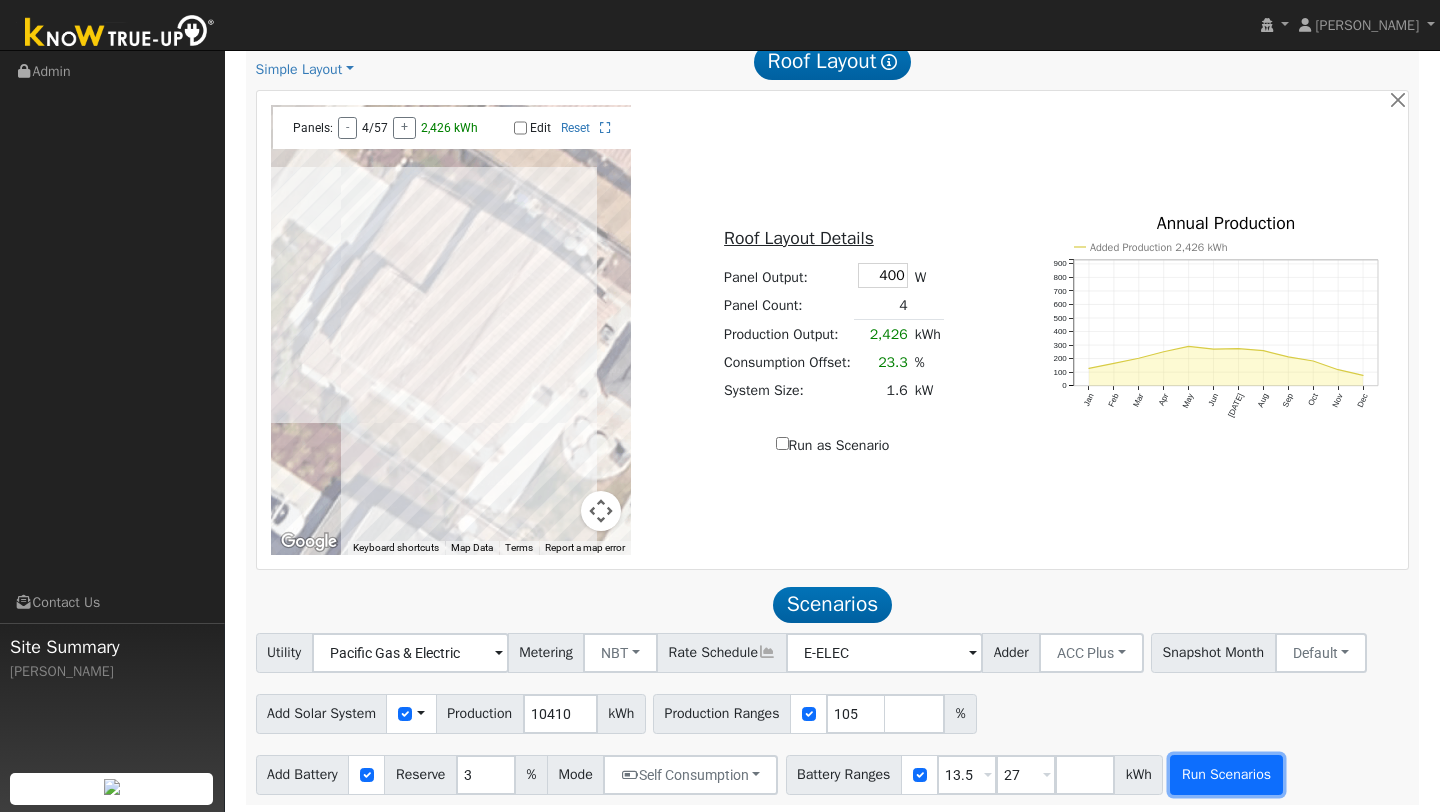 click on "Run Scenarios" at bounding box center (1226, 775) 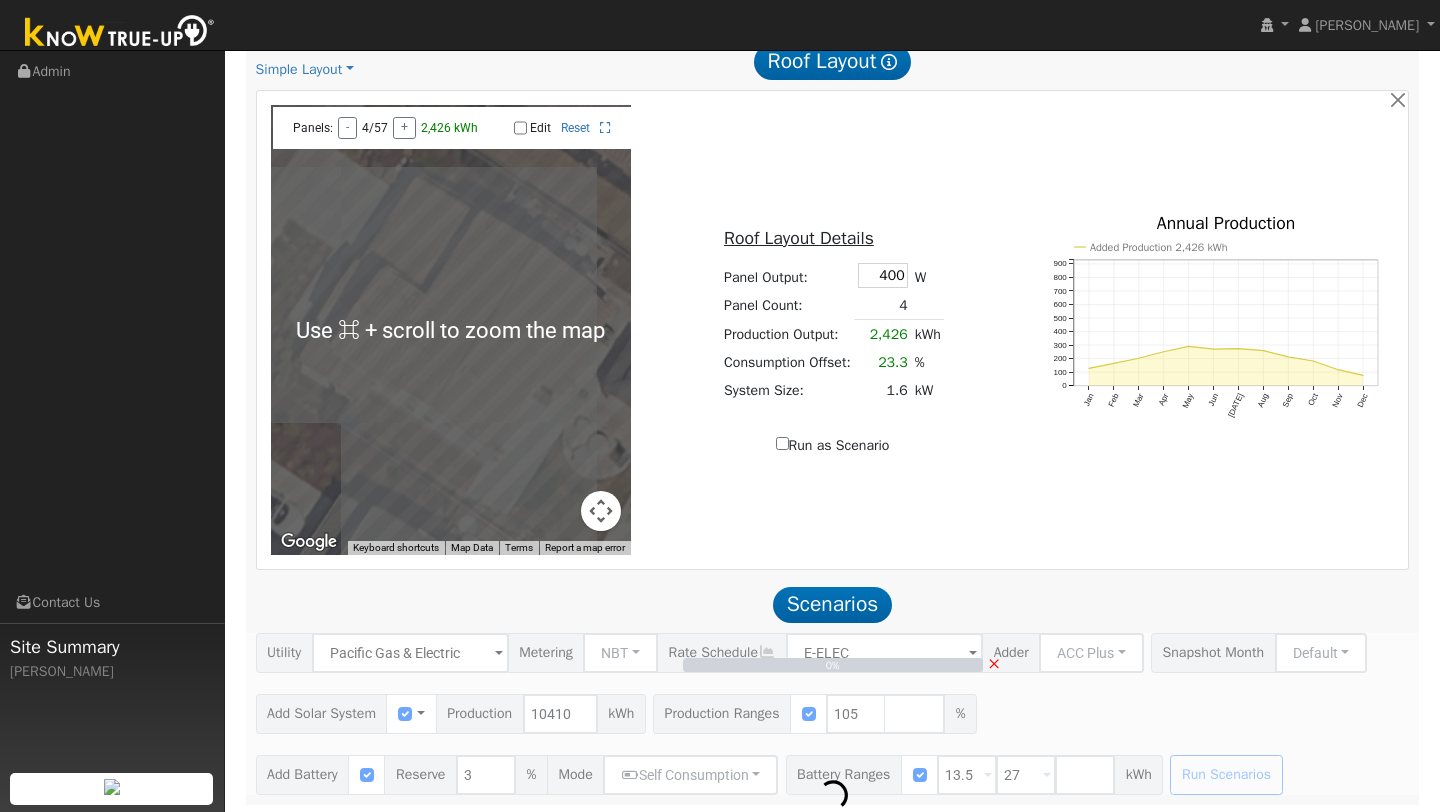 scroll, scrollTop: 1002, scrollLeft: 0, axis: vertical 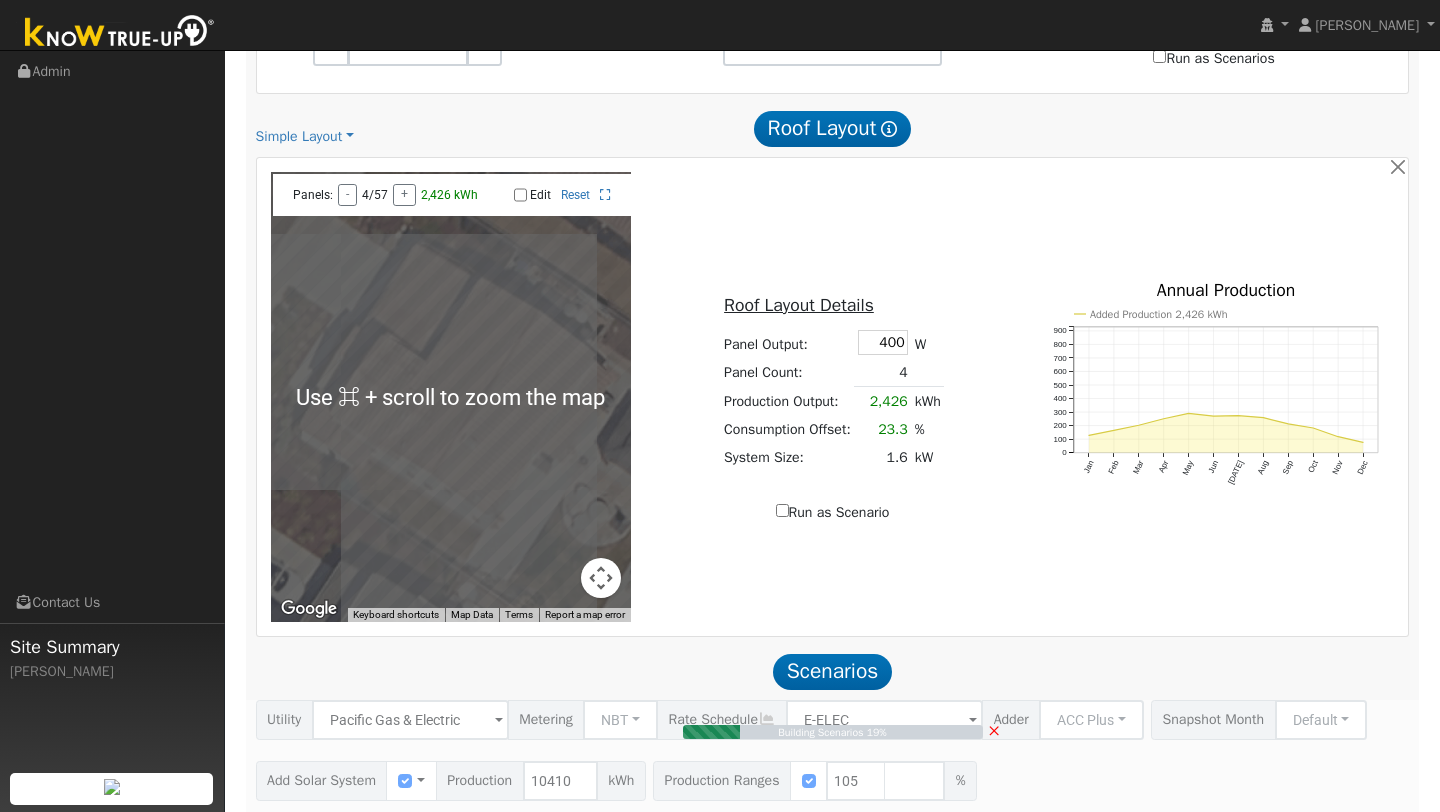 click at bounding box center [601, 578] 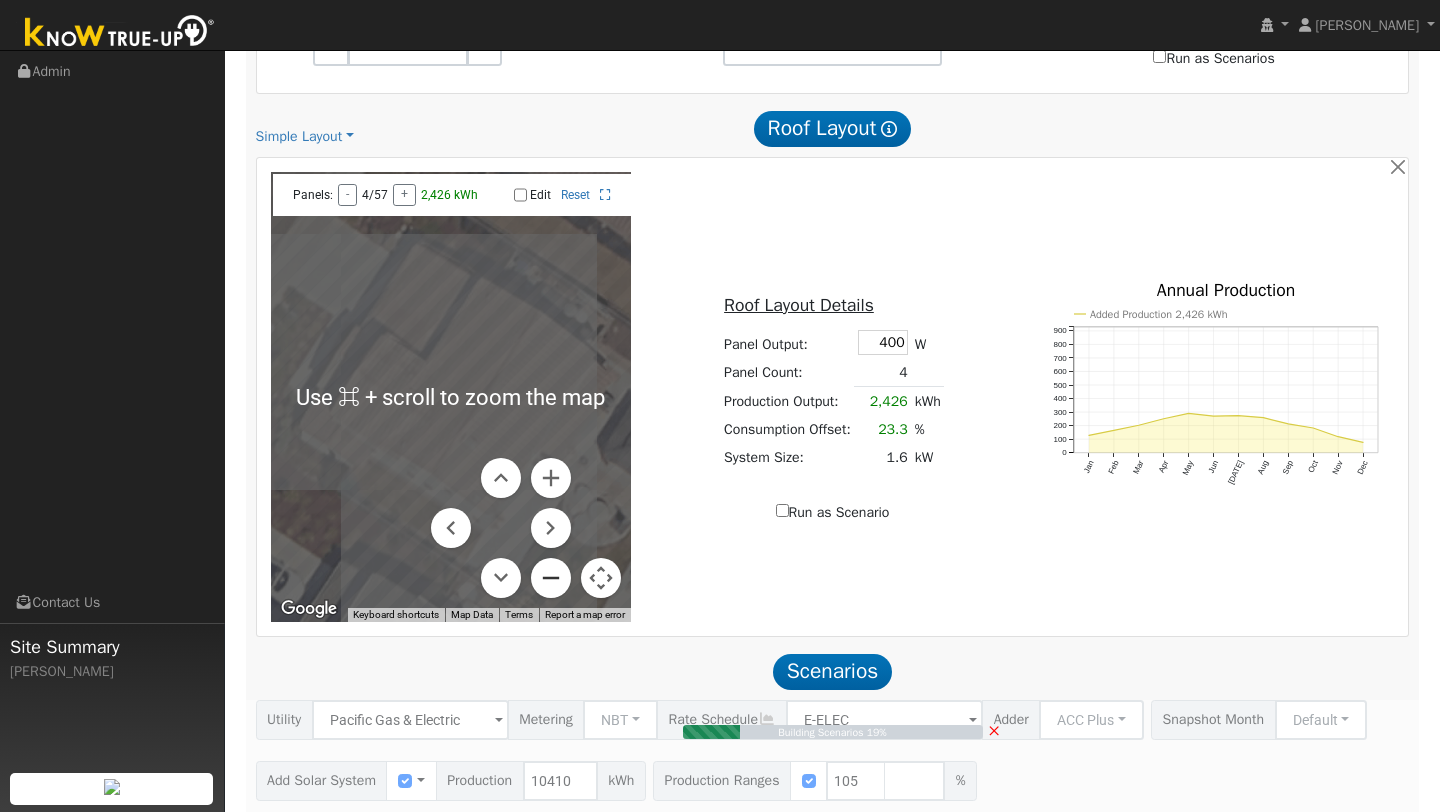 click at bounding box center [551, 578] 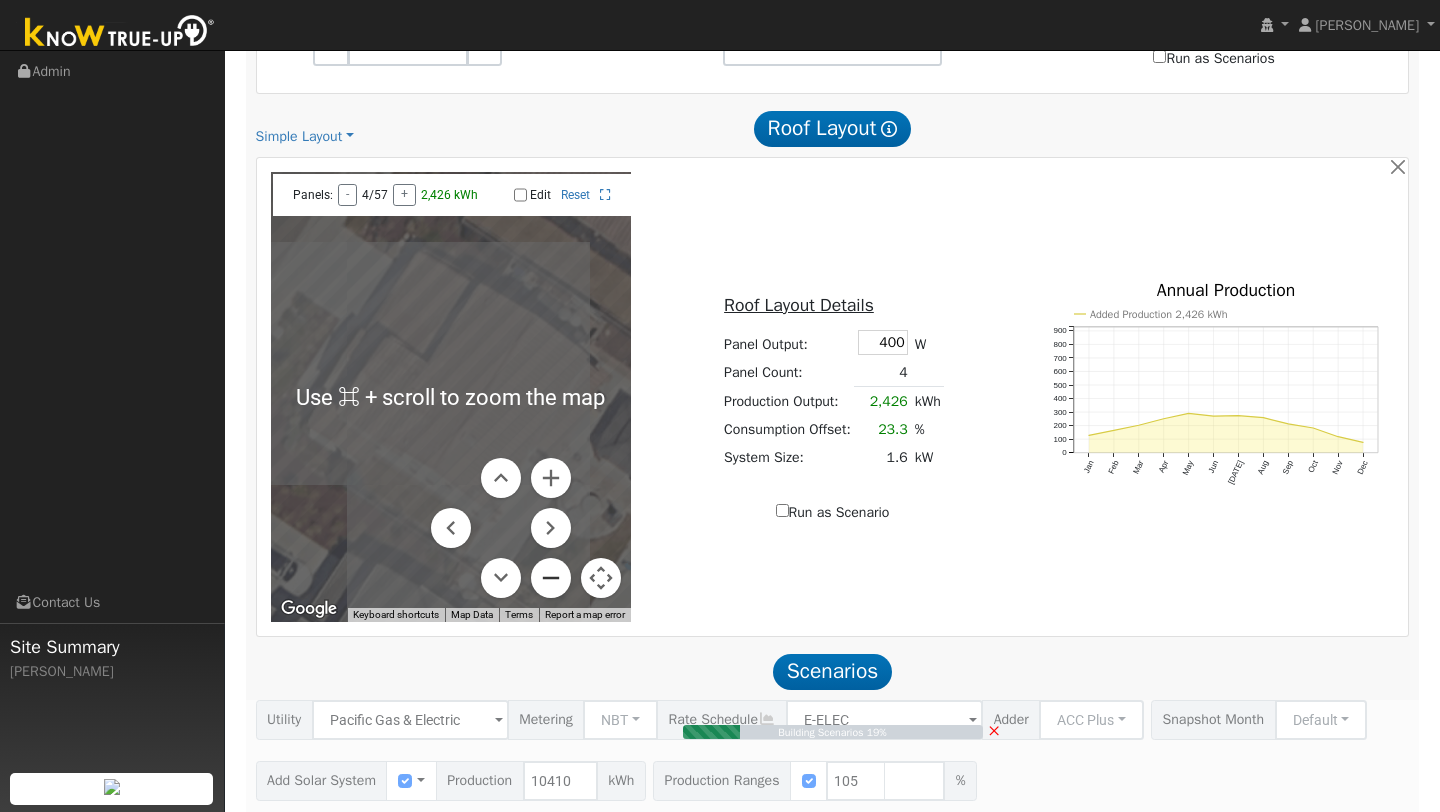 click at bounding box center (551, 578) 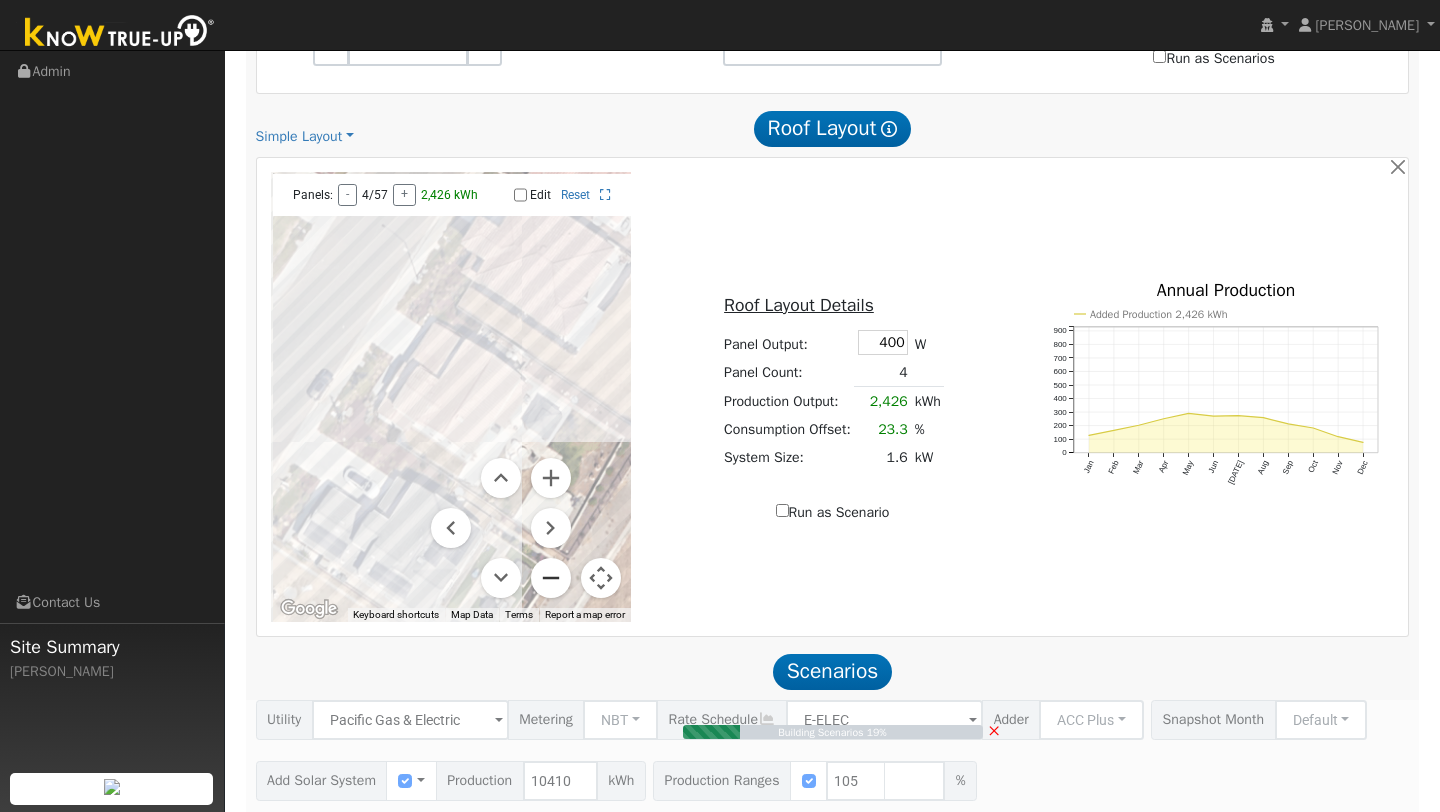 click at bounding box center (551, 578) 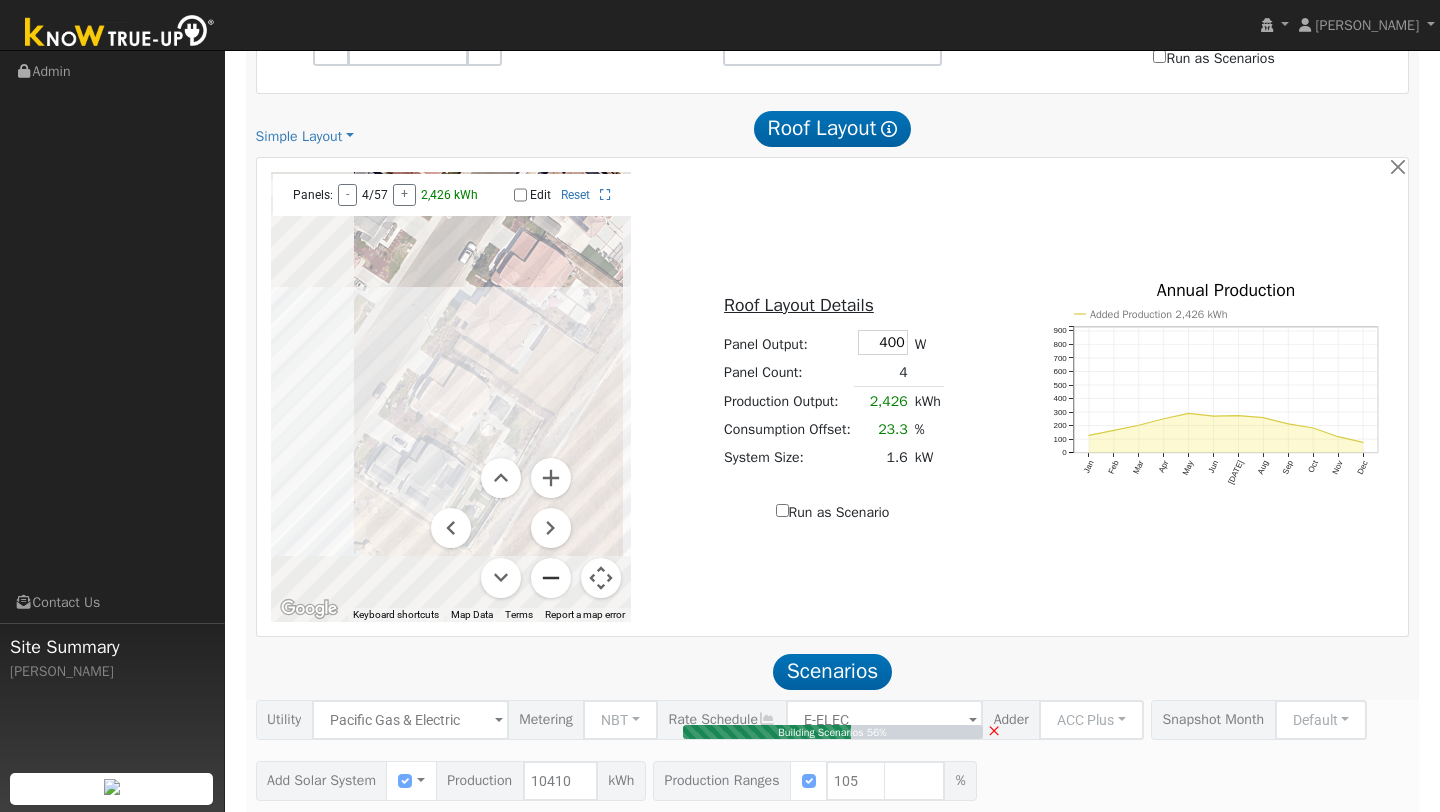 click at bounding box center [551, 578] 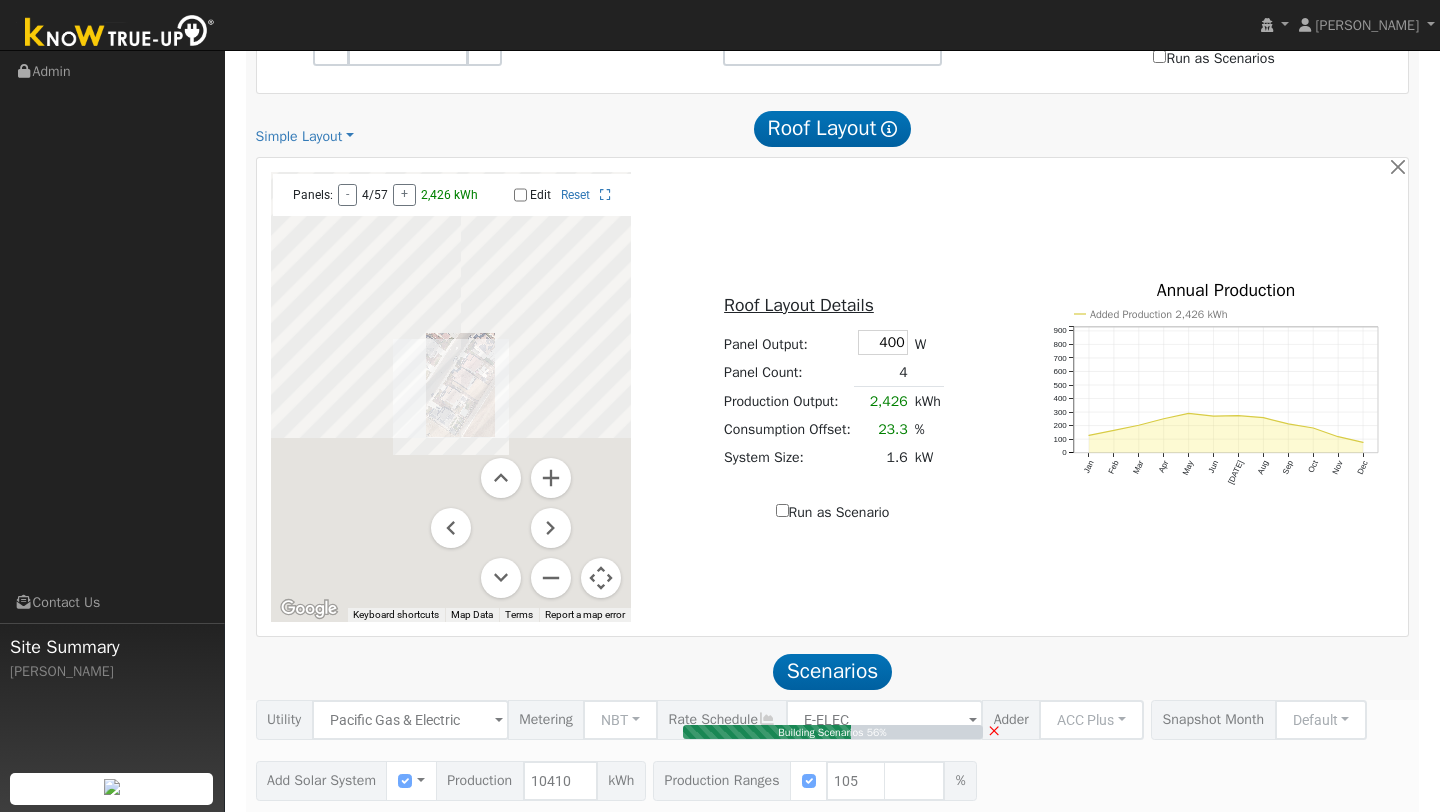 click at bounding box center (601, 578) 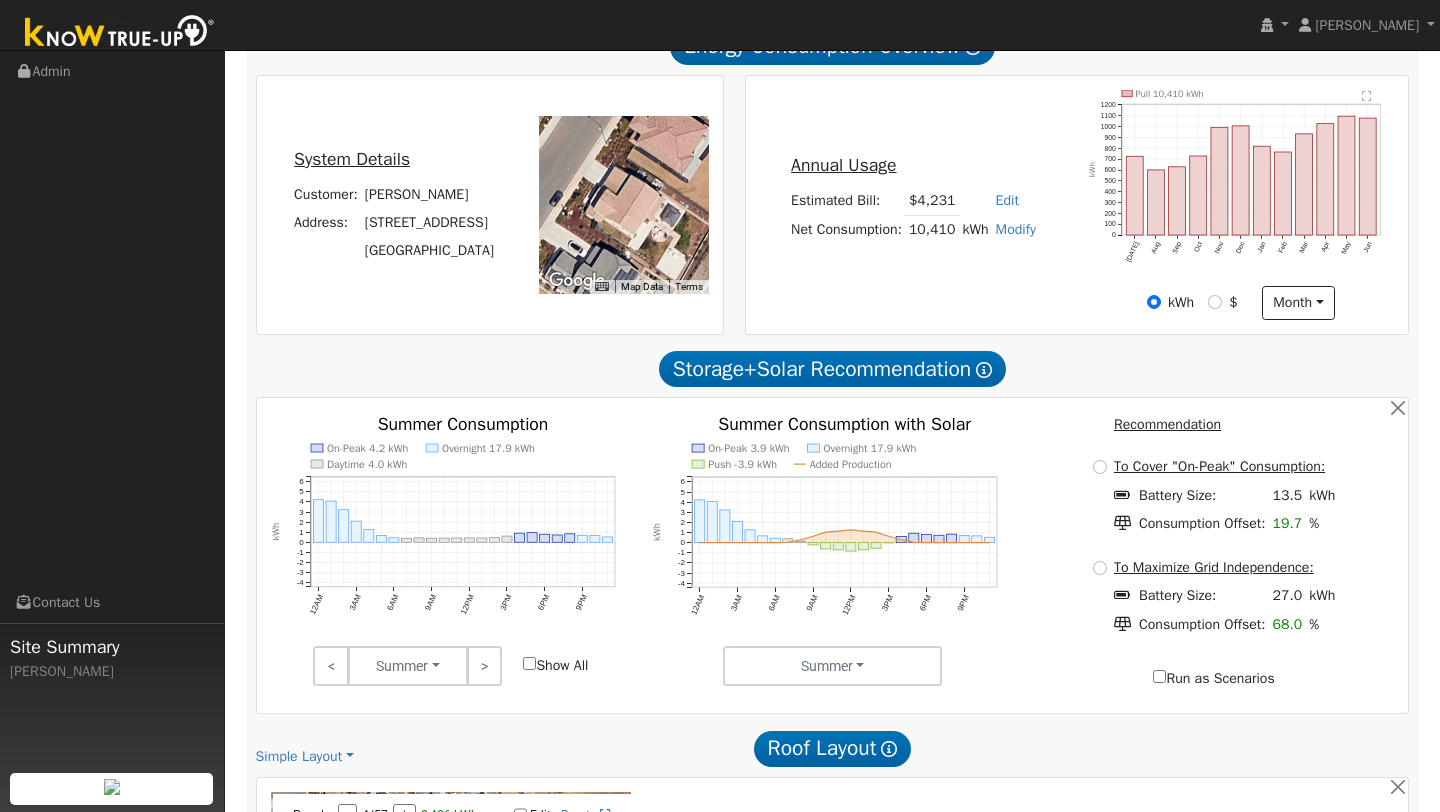 scroll, scrollTop: 174, scrollLeft: 0, axis: vertical 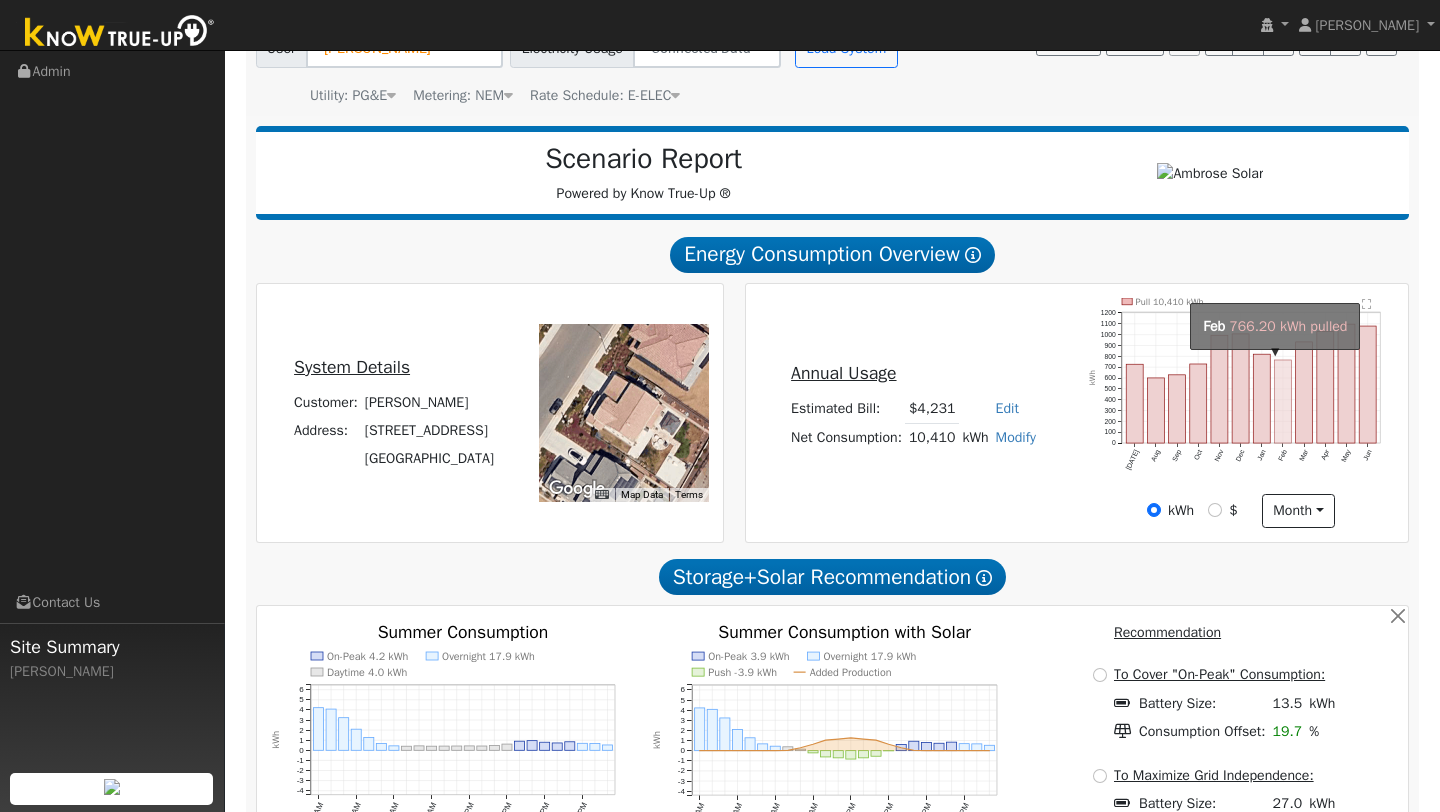 type on "7.3" 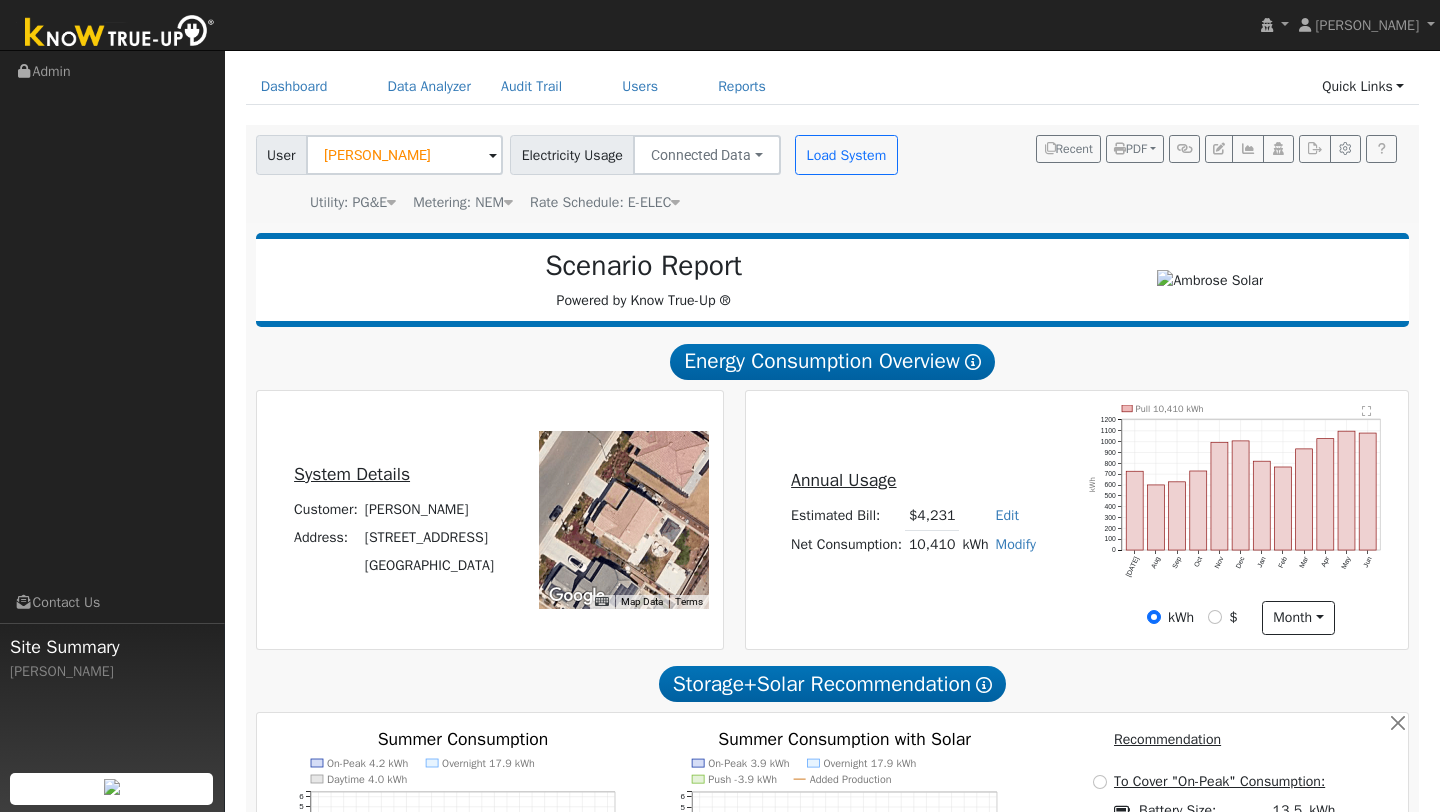 scroll, scrollTop: 0, scrollLeft: 0, axis: both 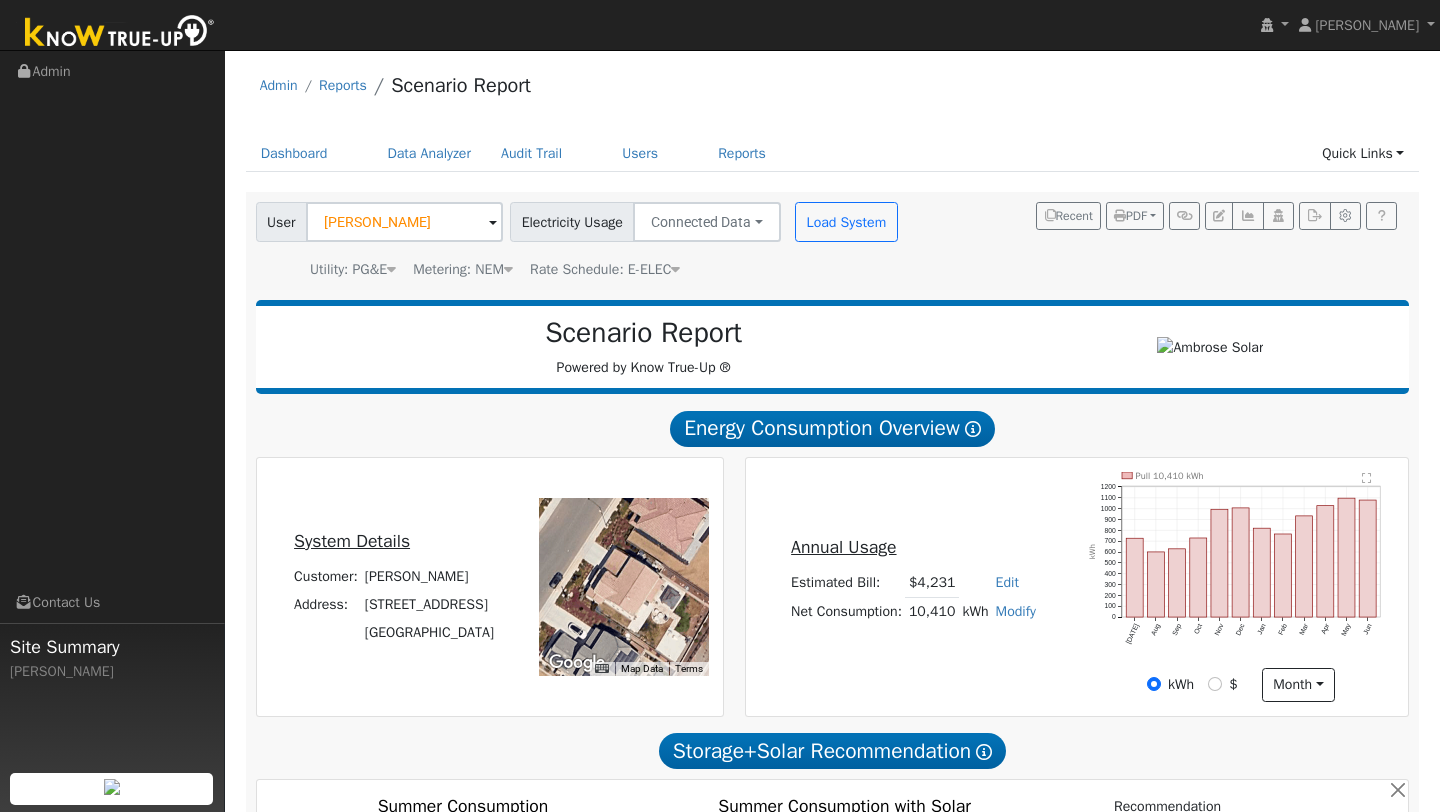 type 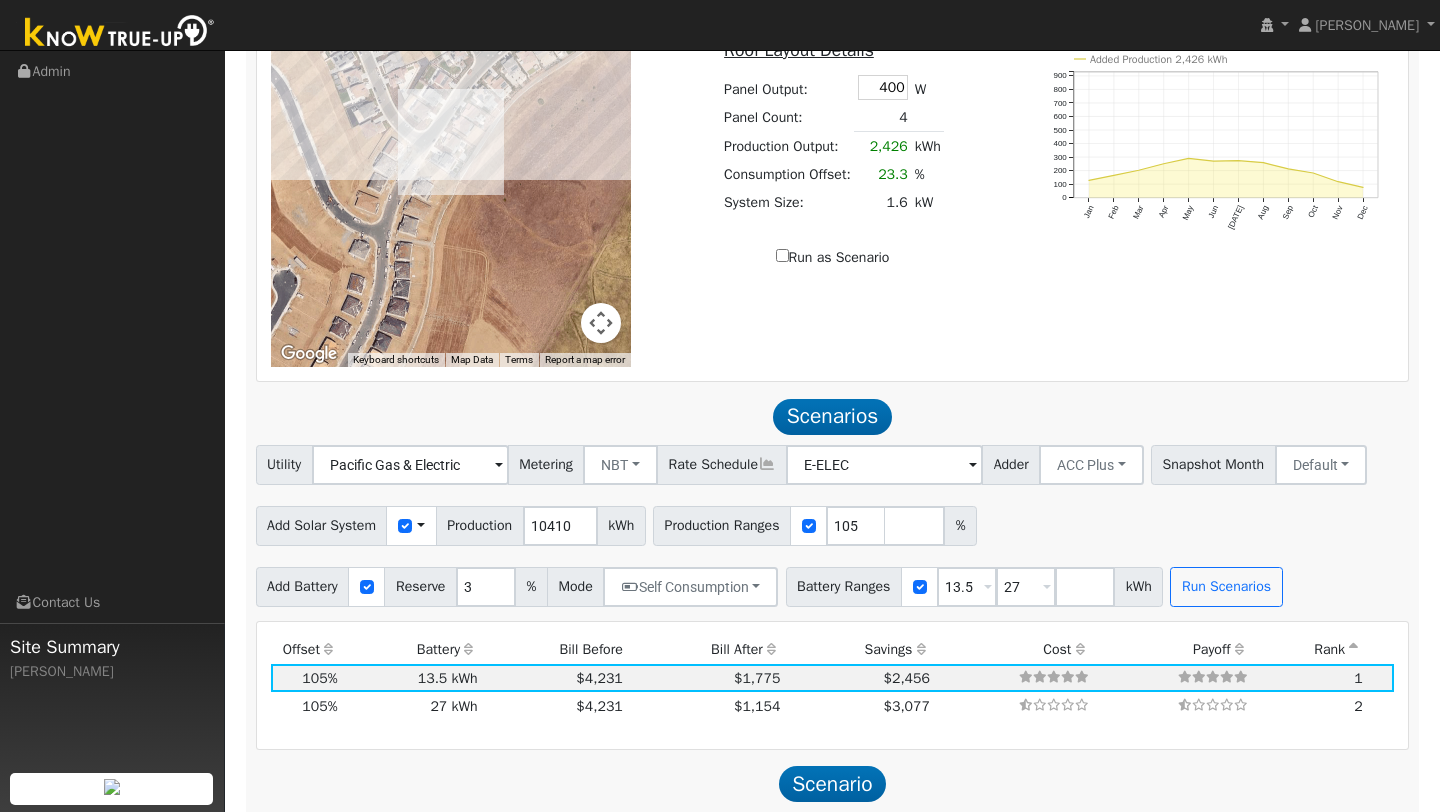 scroll, scrollTop: 1262, scrollLeft: 0, axis: vertical 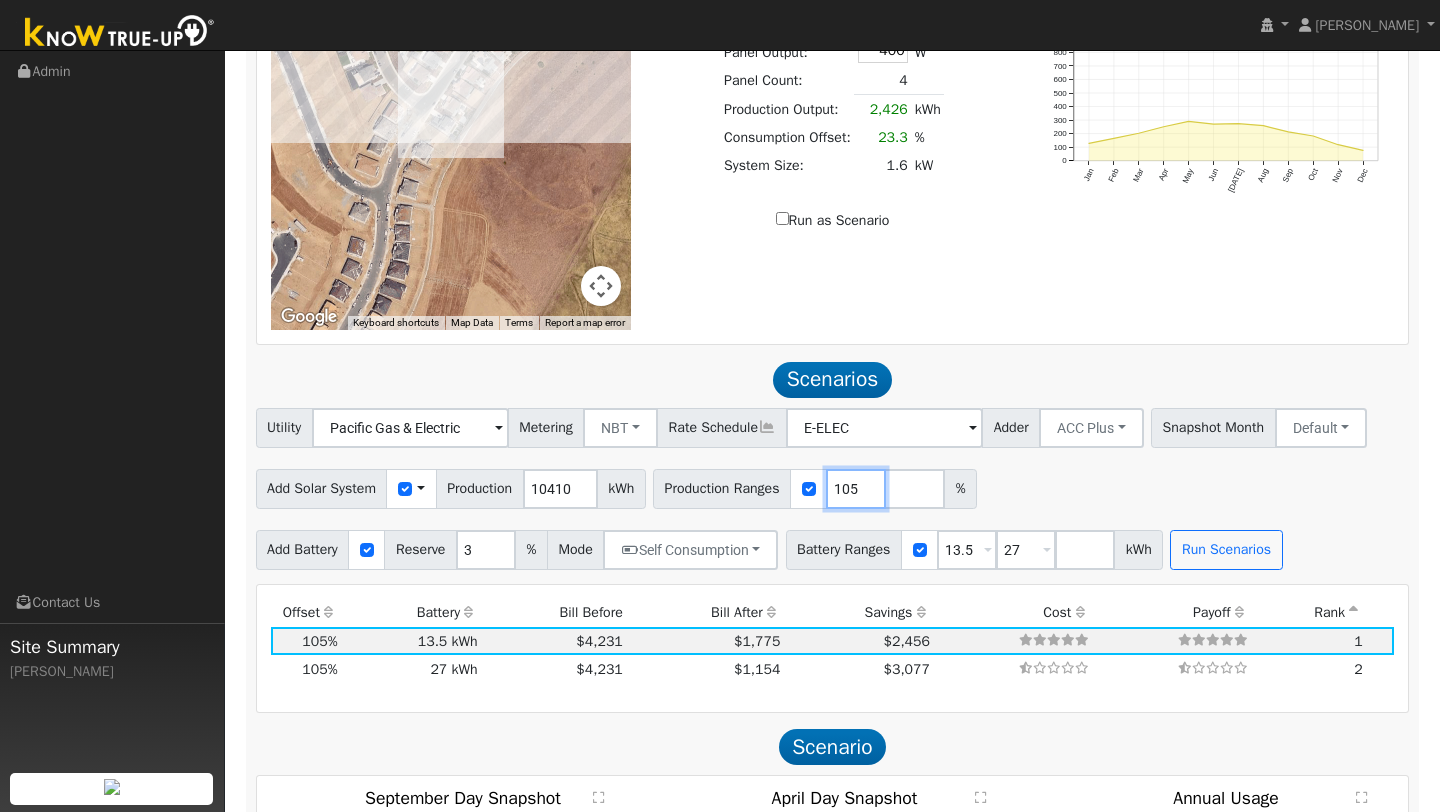 click on "105" at bounding box center (856, 489) 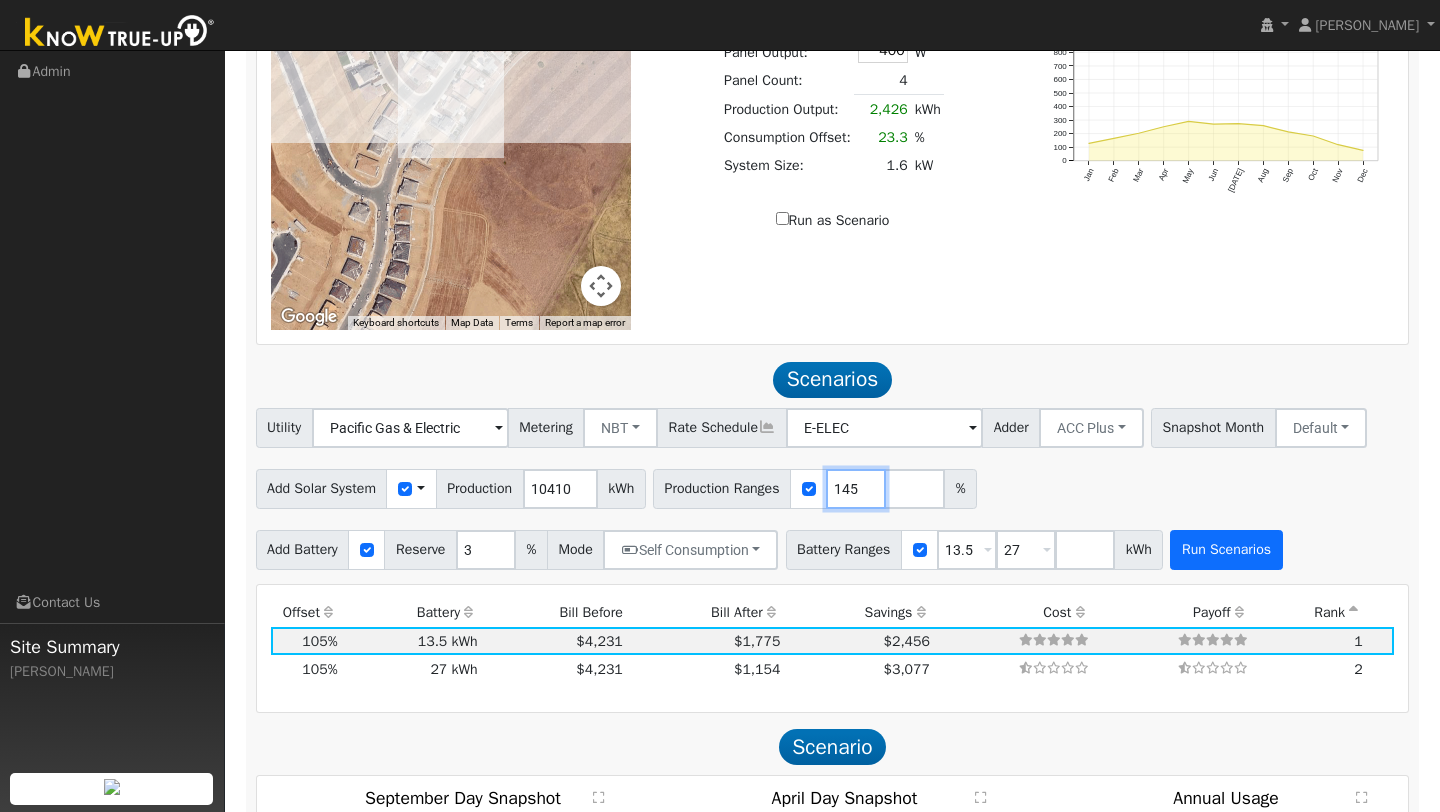 type on "145" 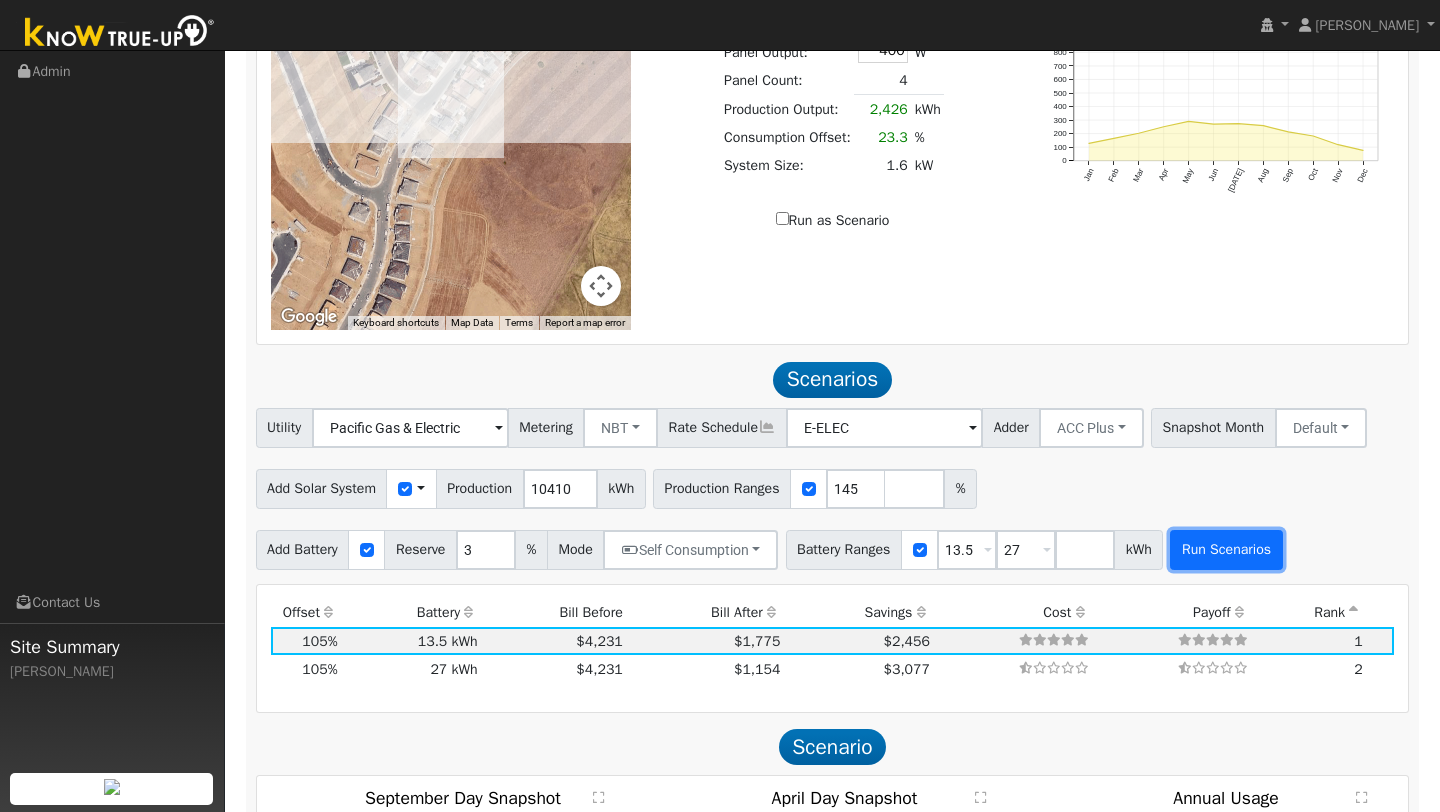 click on "Run Scenarios" at bounding box center (1226, 550) 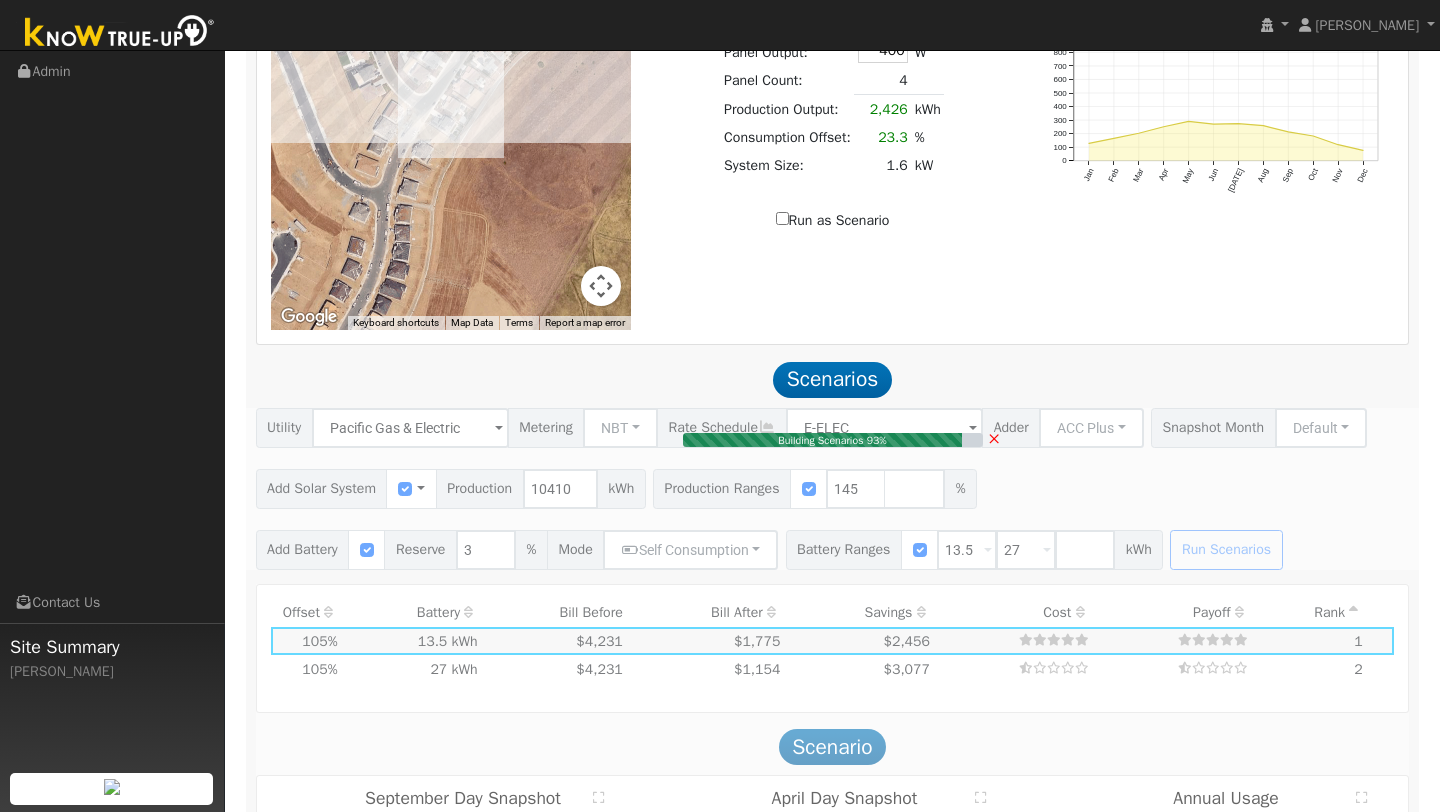 type on "10.1" 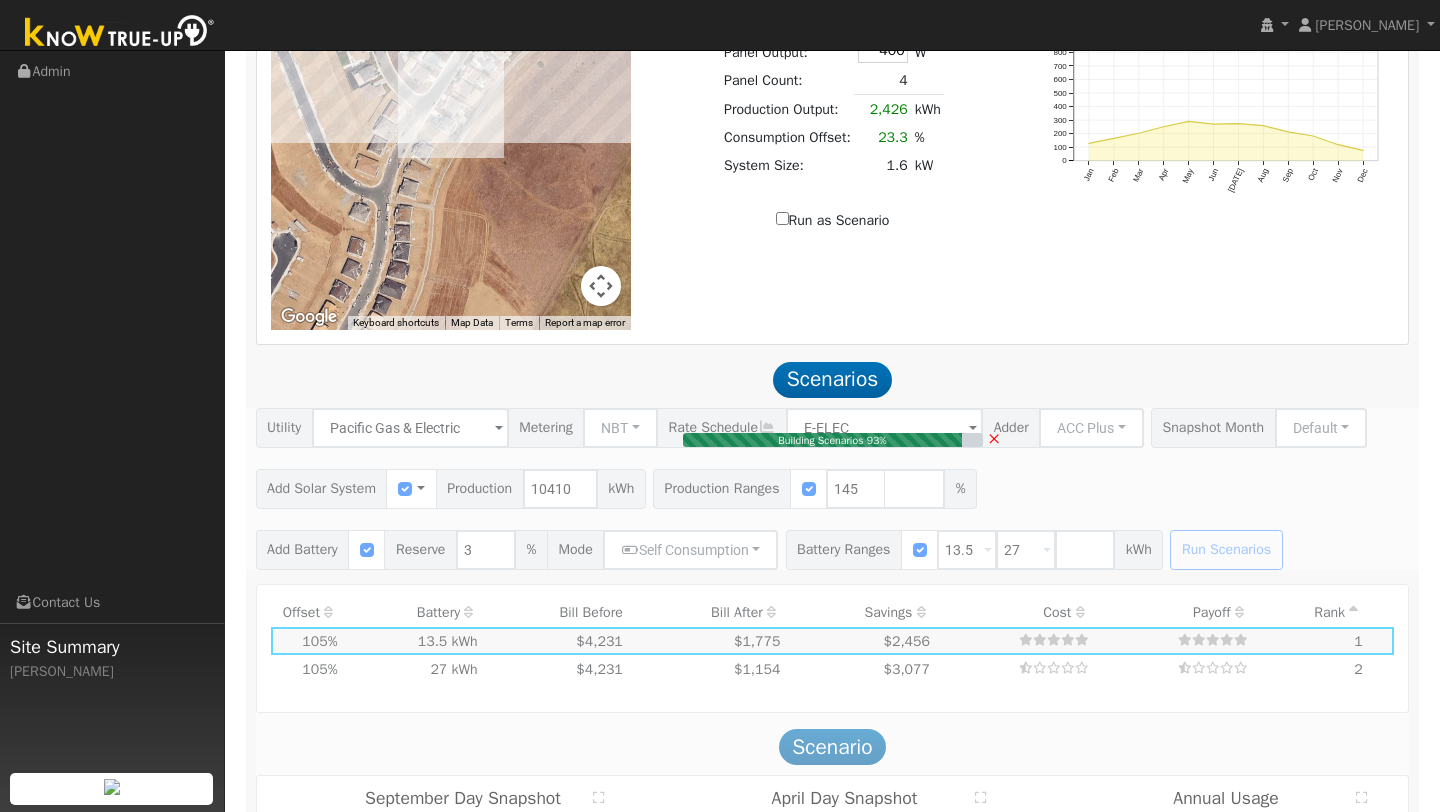 type on "$35,219" 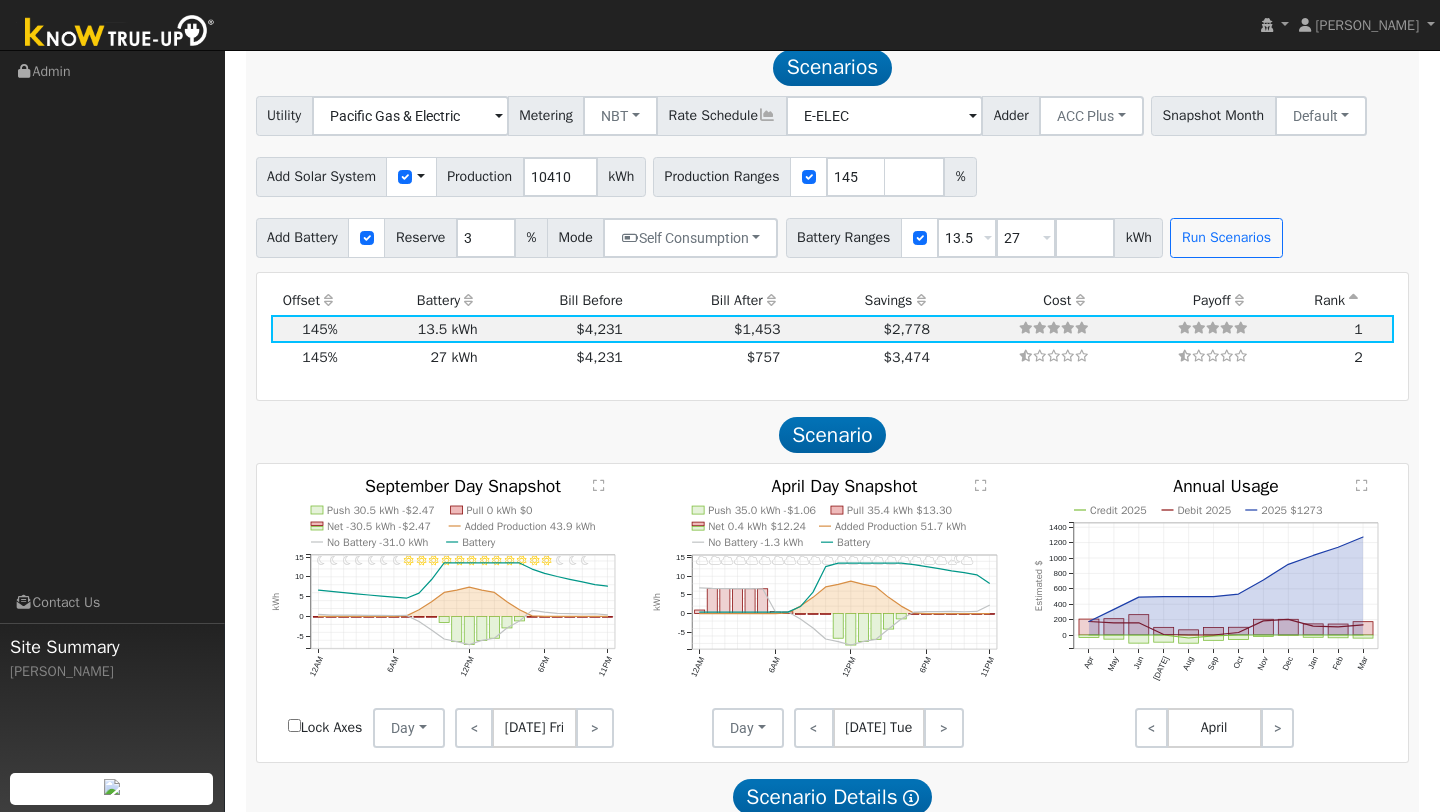 scroll, scrollTop: 1607, scrollLeft: 0, axis: vertical 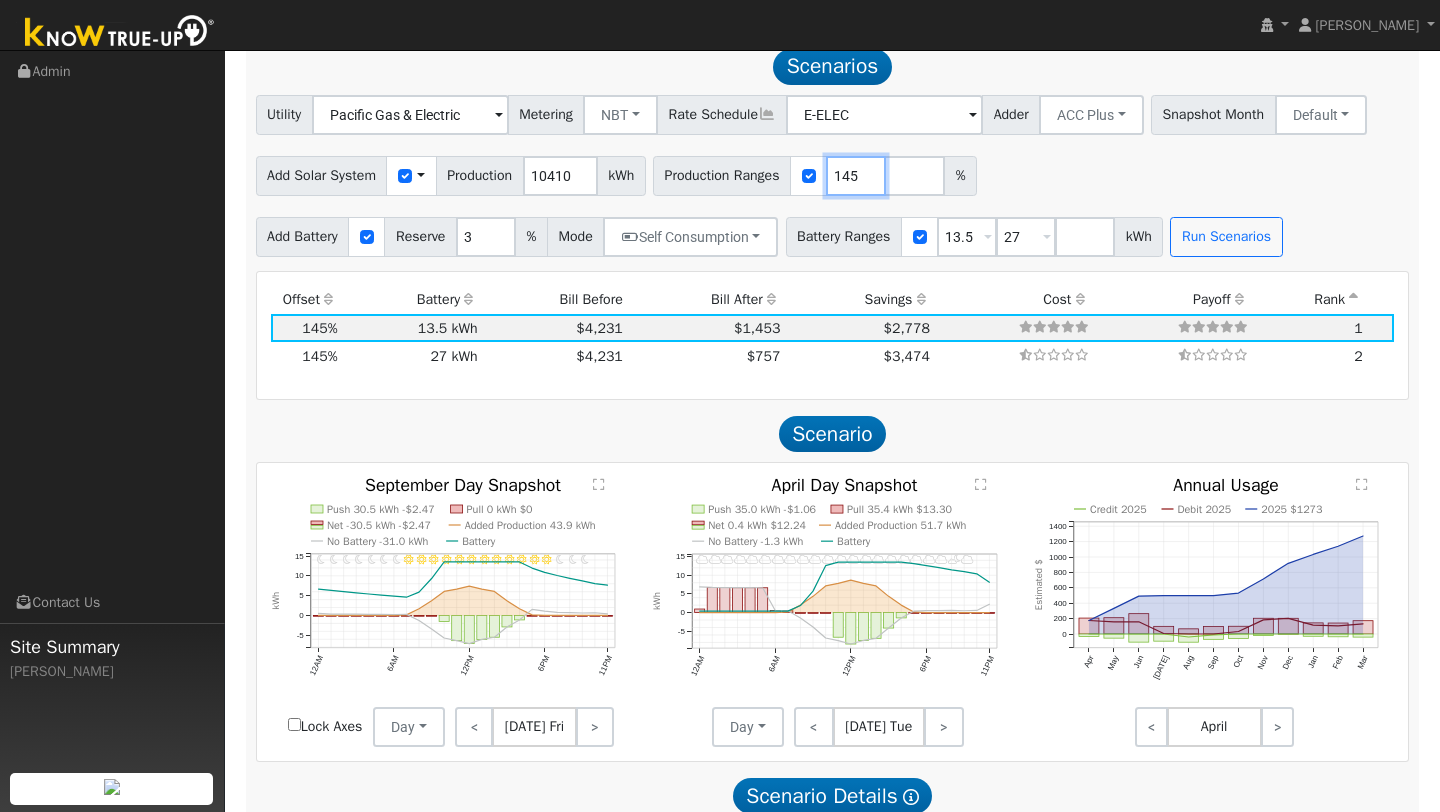 click on "145" at bounding box center [856, 176] 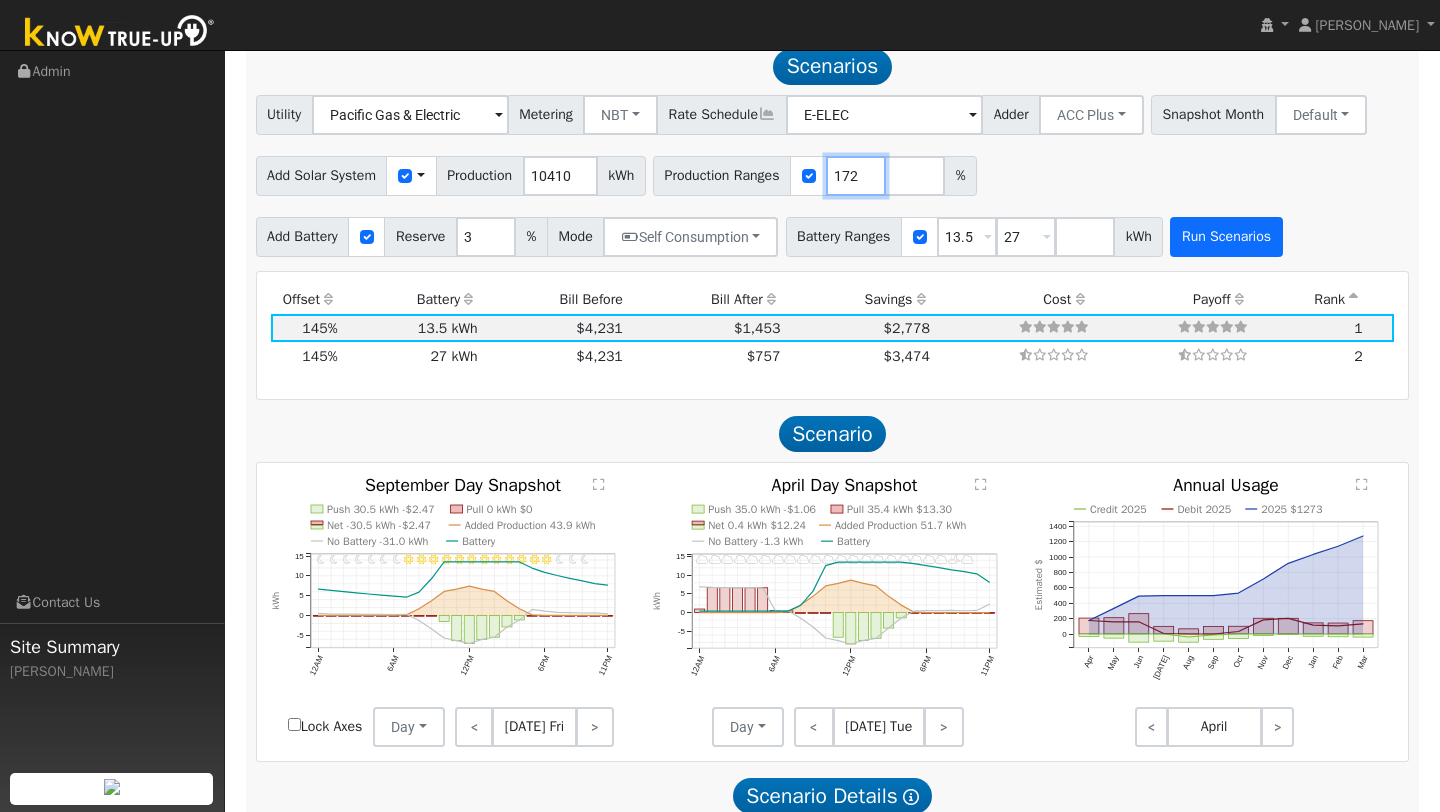 type on "172" 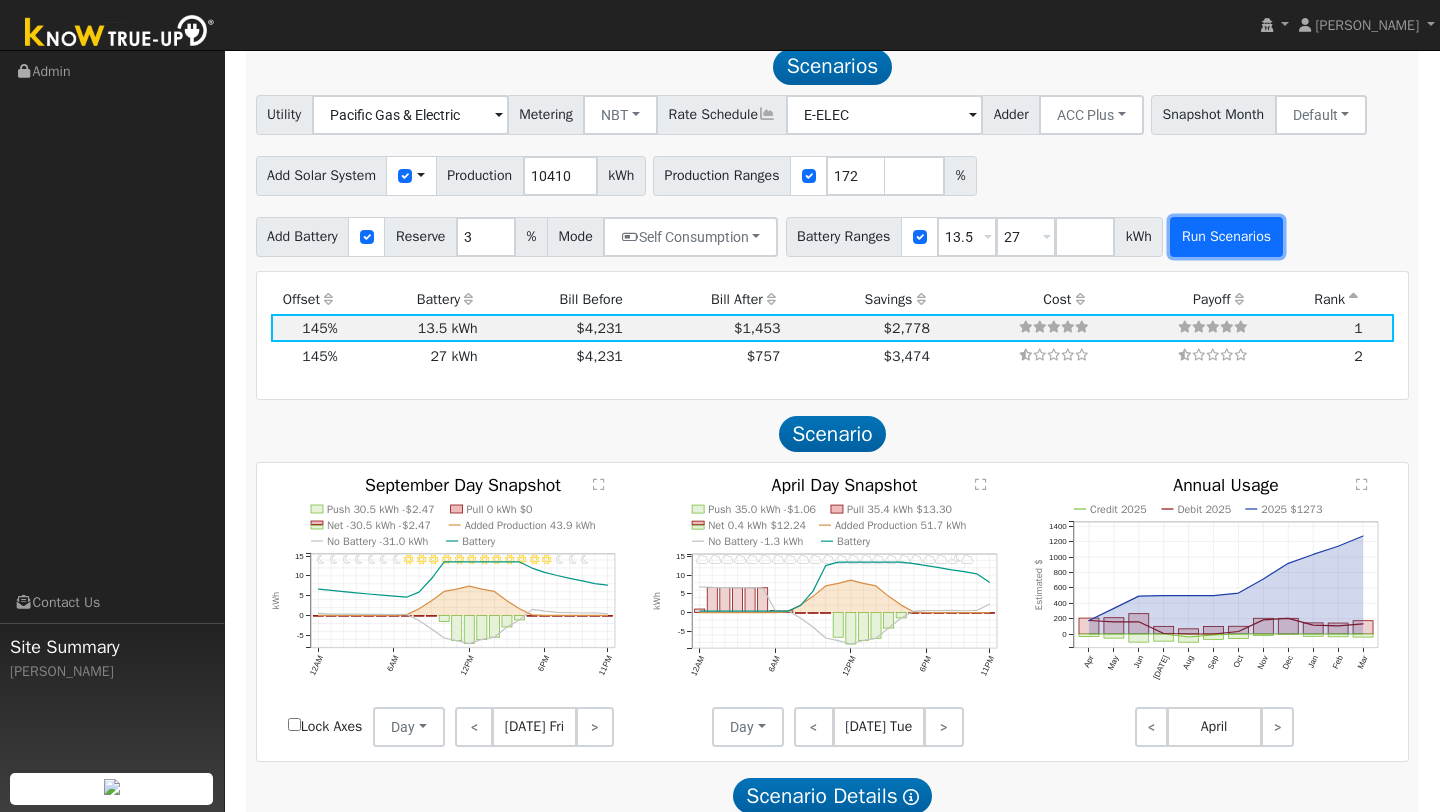 click on "Run Scenarios" at bounding box center [1226, 237] 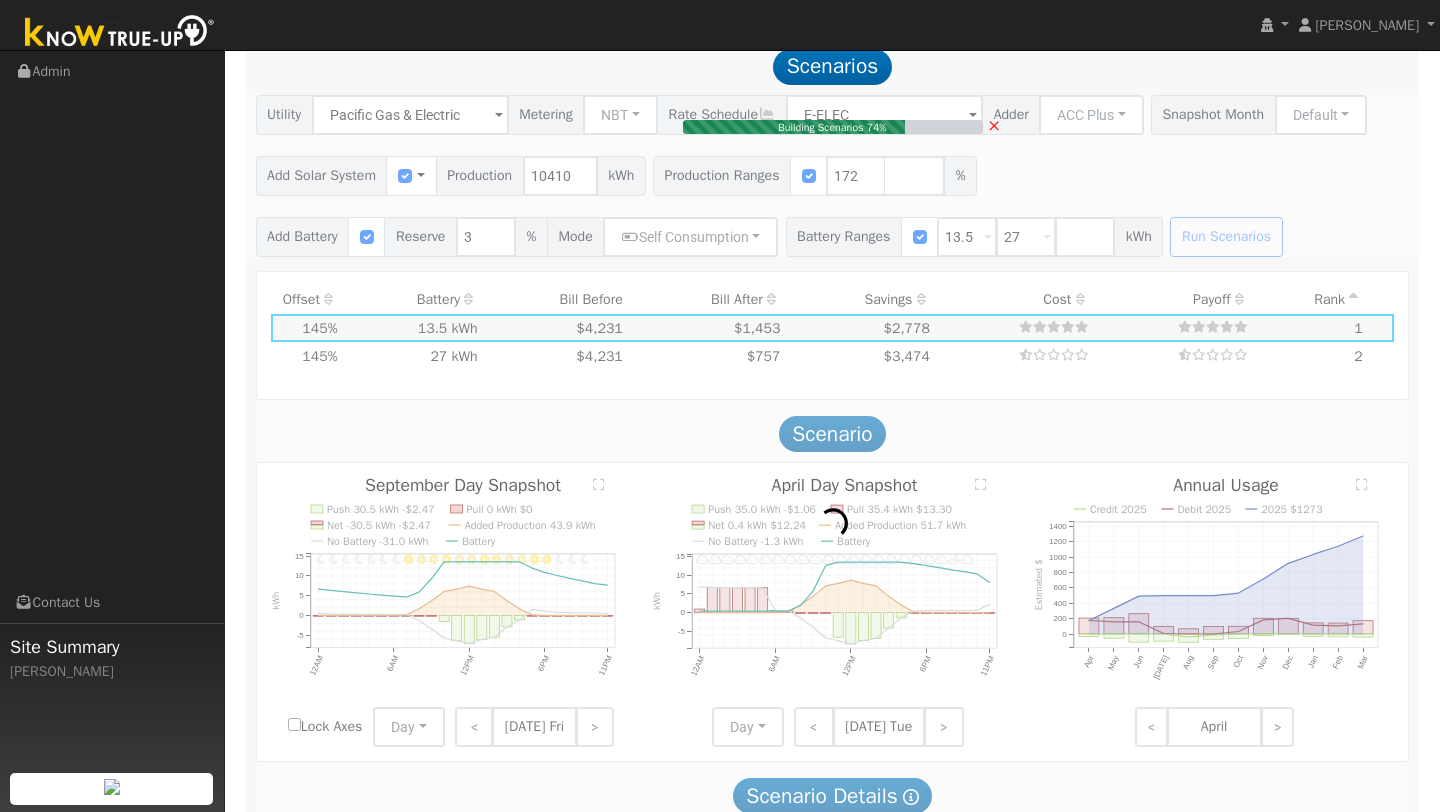 type on "11.9" 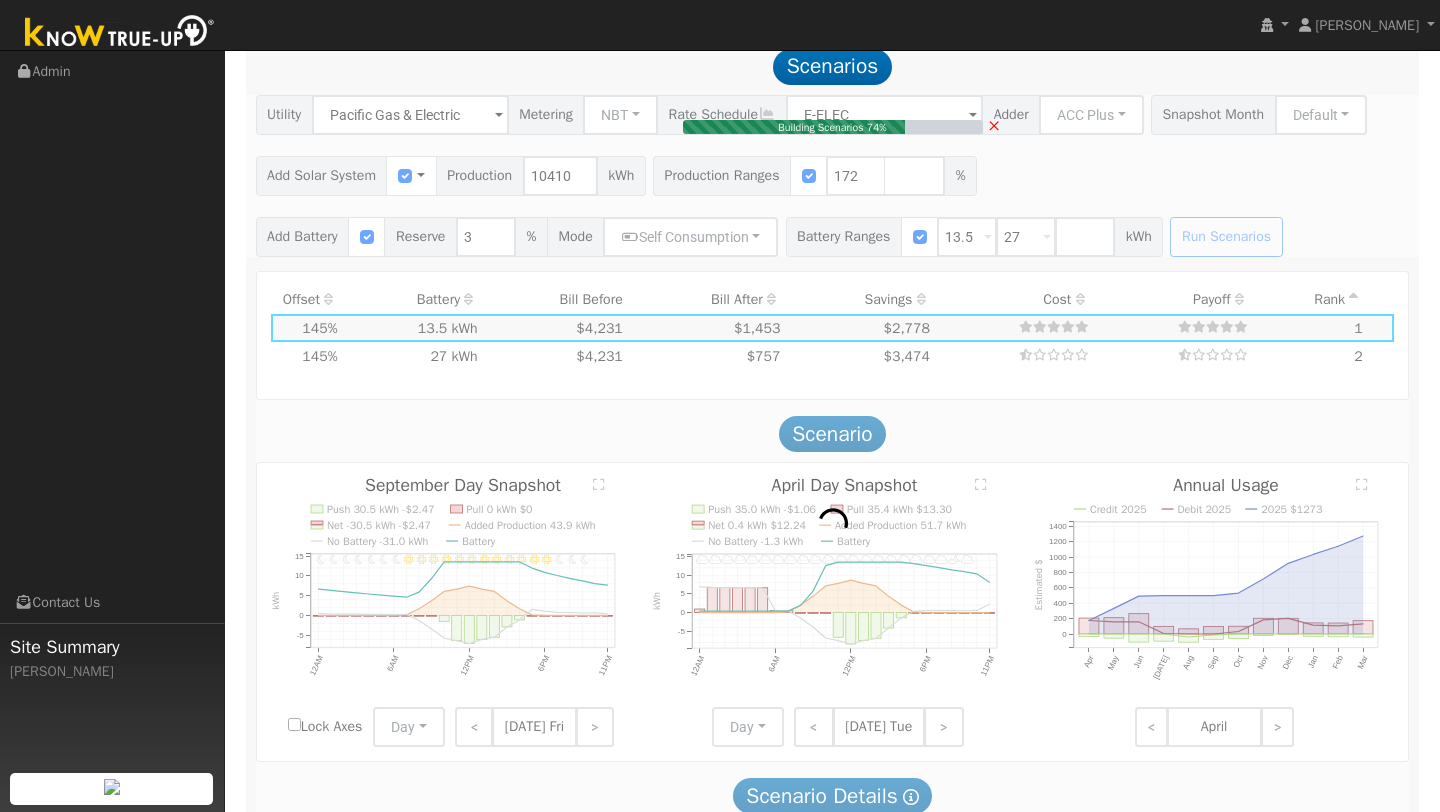 type on "$41,778" 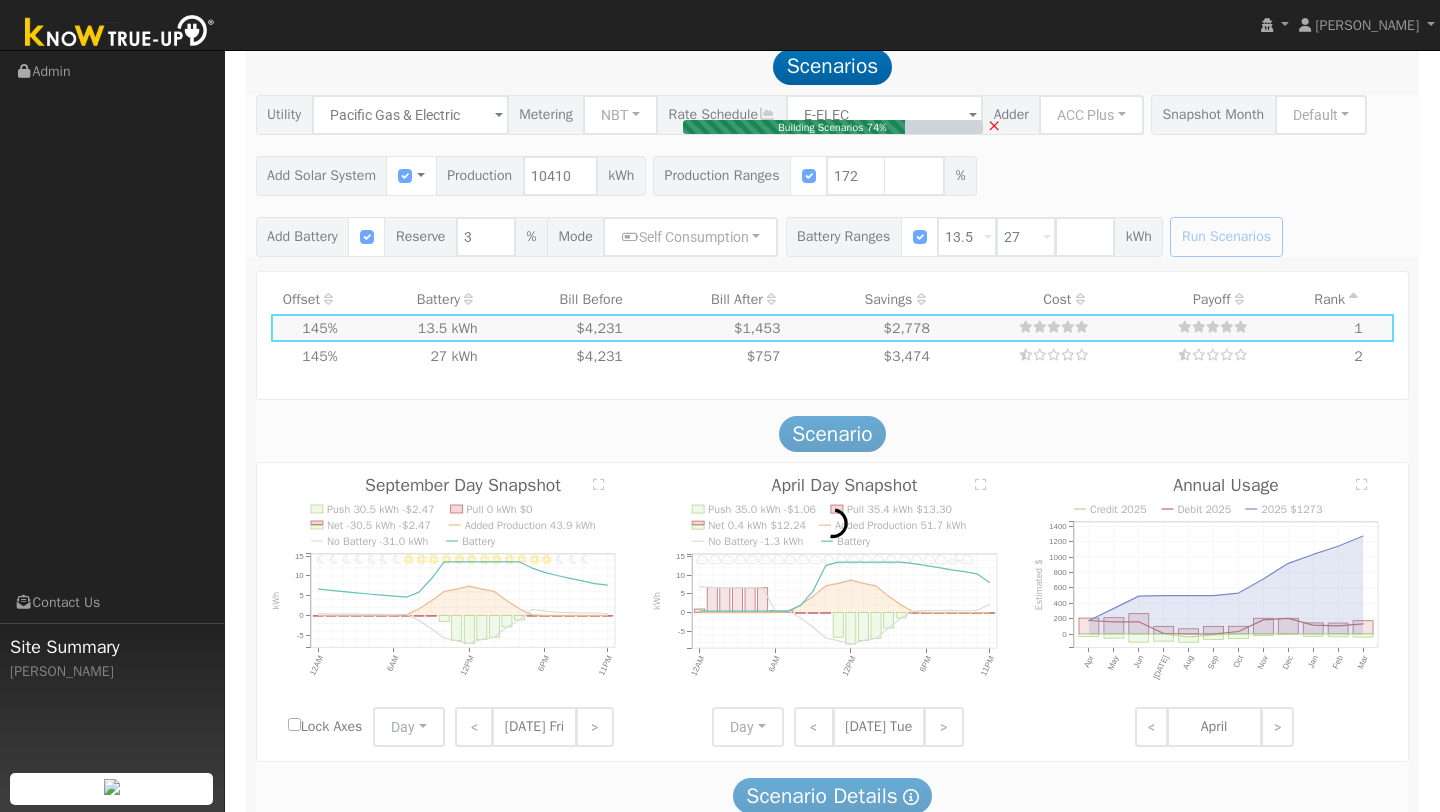 type on "$17,393" 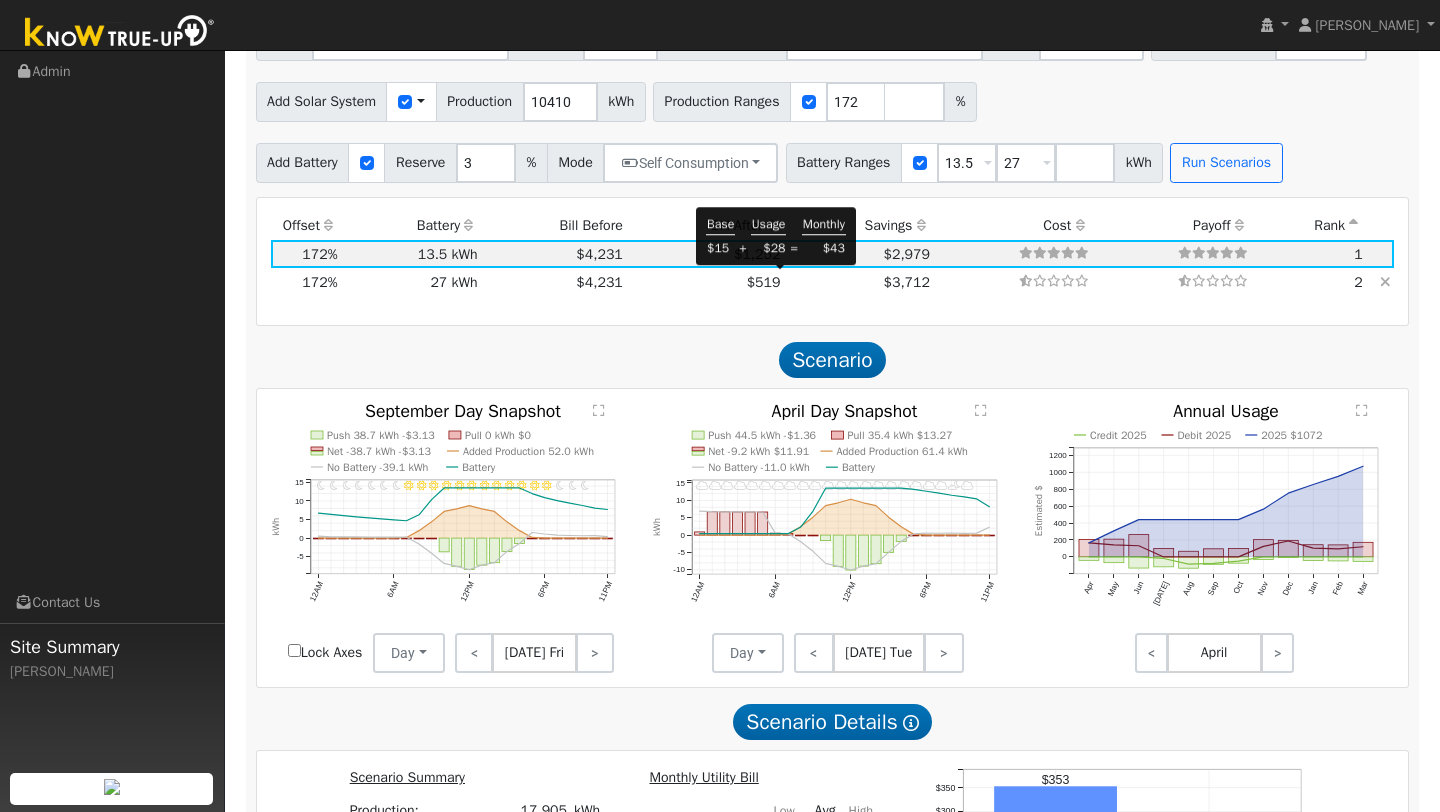 scroll, scrollTop: 1684, scrollLeft: 0, axis: vertical 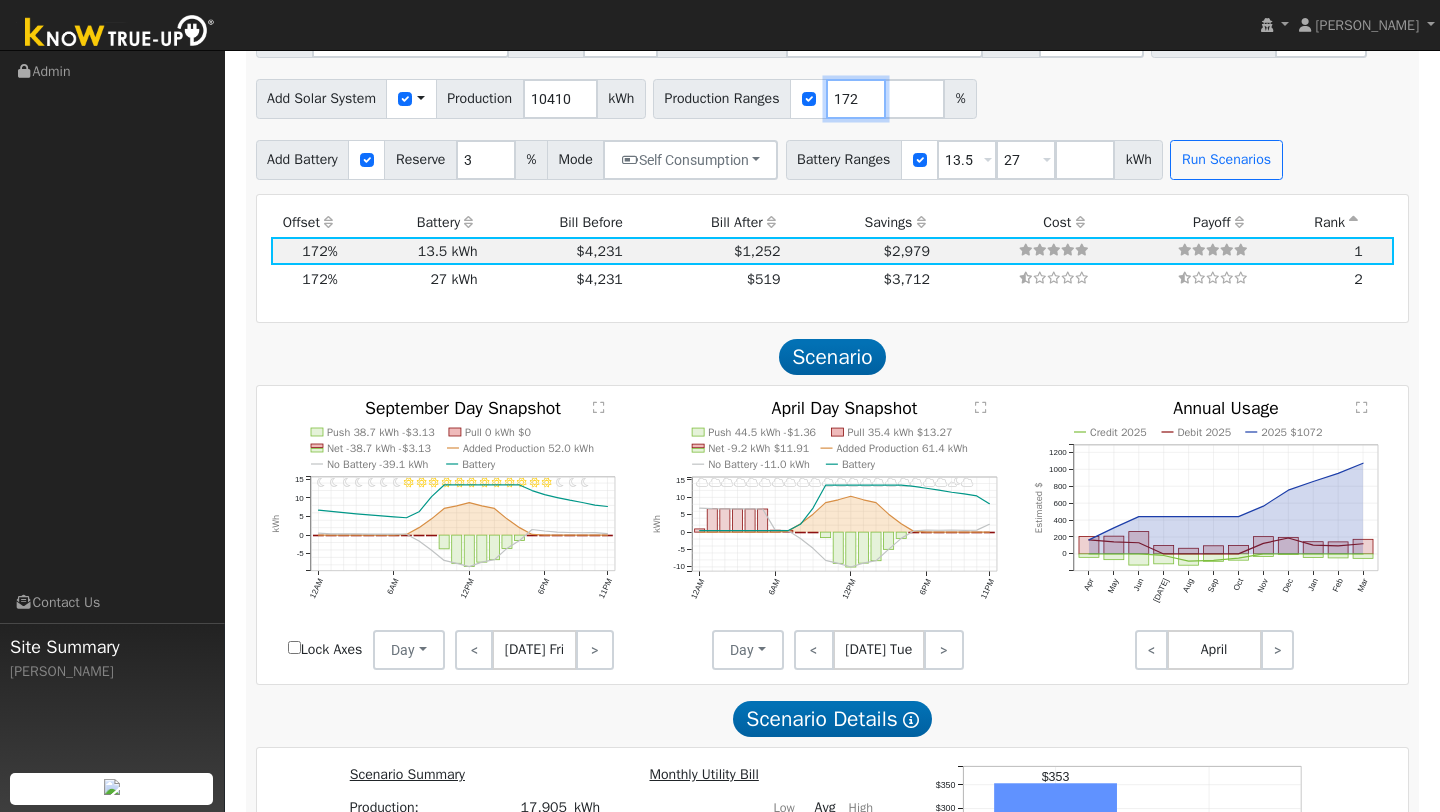click on "172" at bounding box center [856, 99] 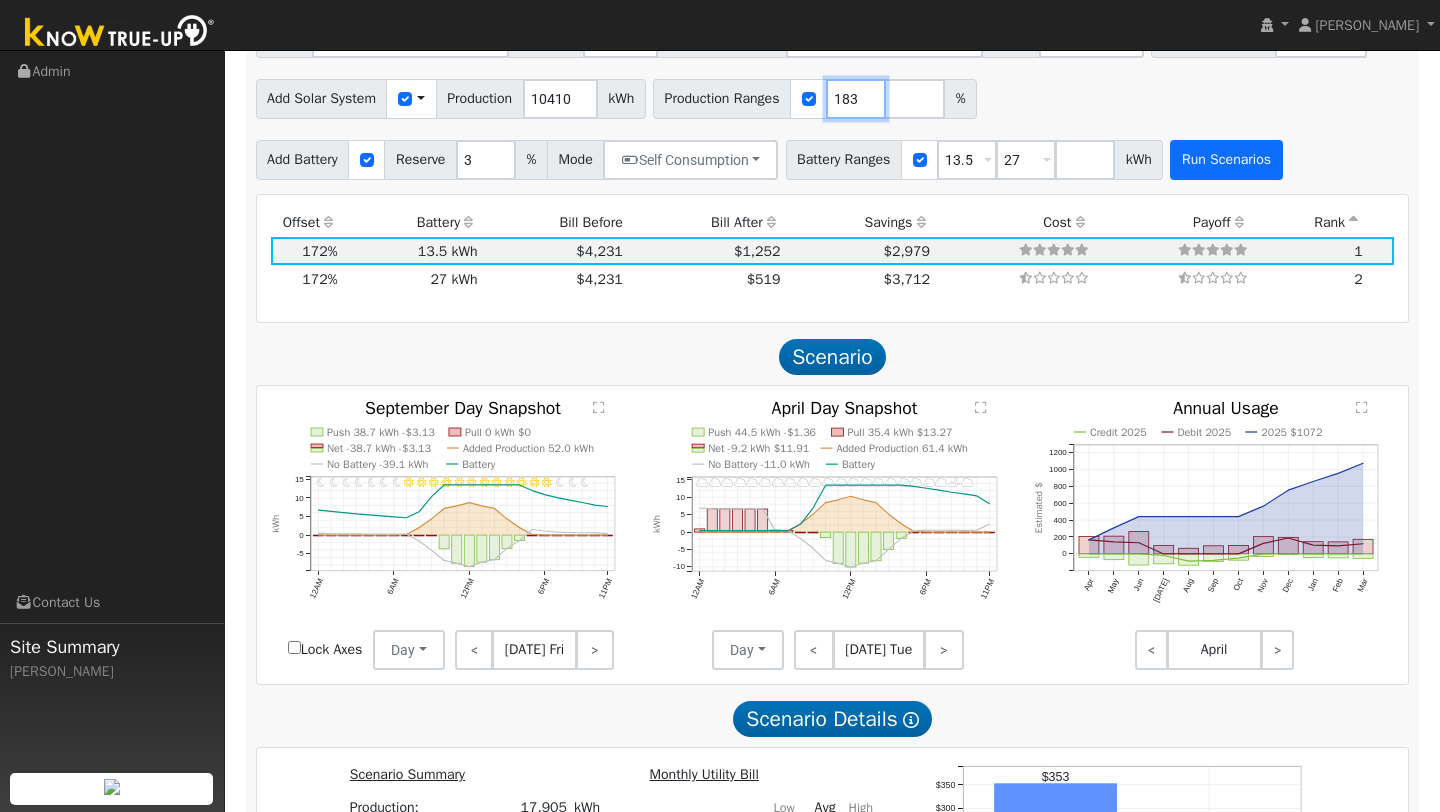 type on "183" 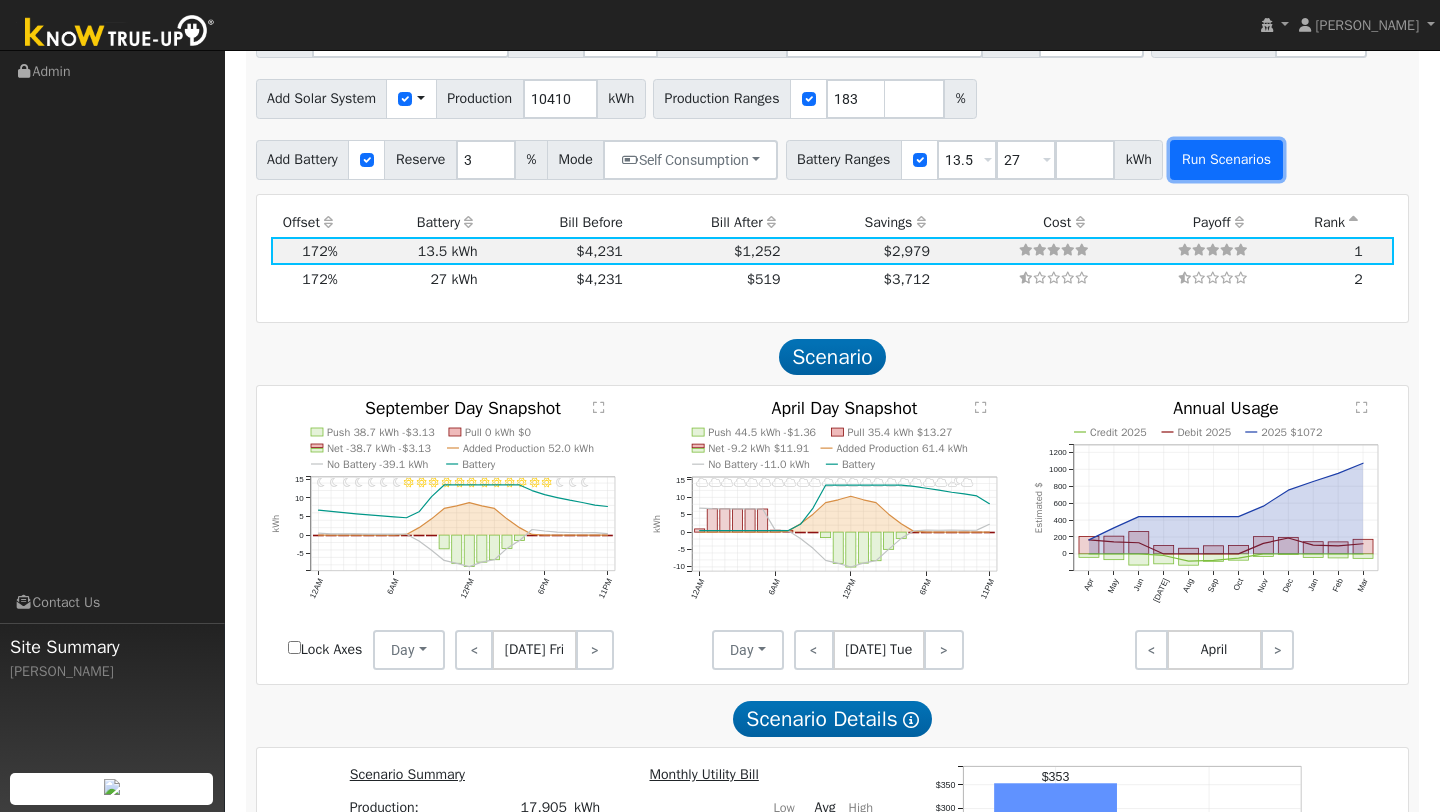 click on "Run Scenarios" at bounding box center [1226, 160] 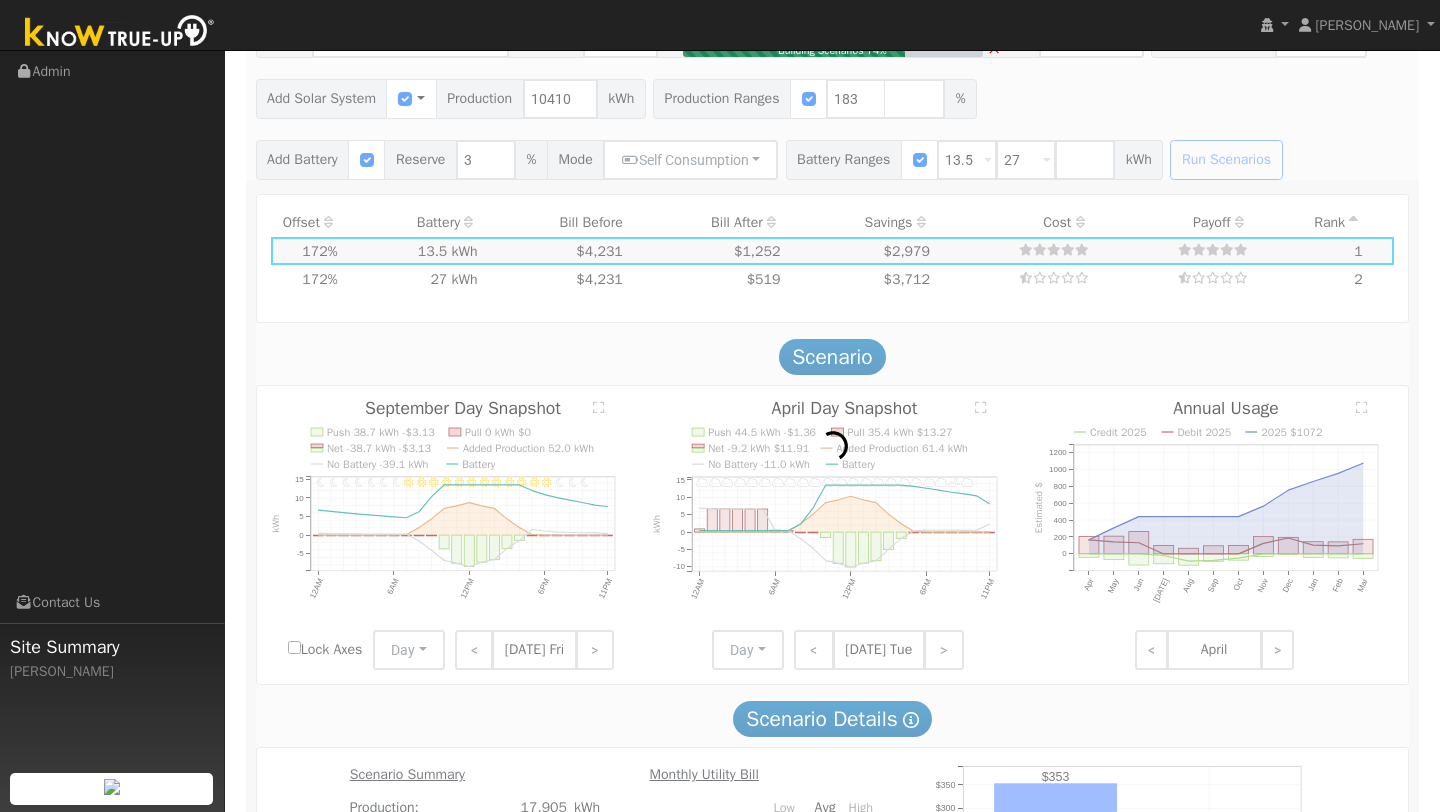 type on "12.7" 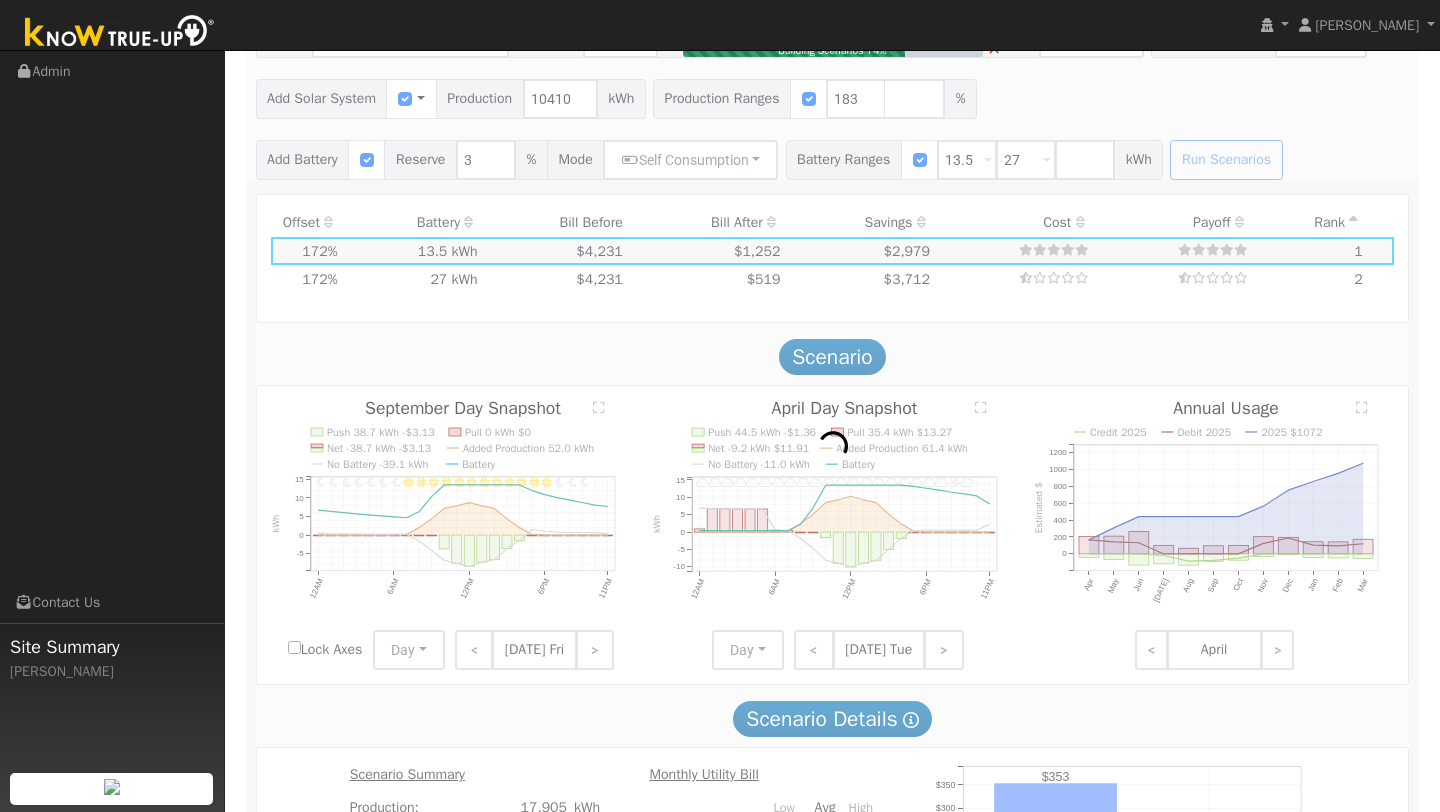 type on "$44,450" 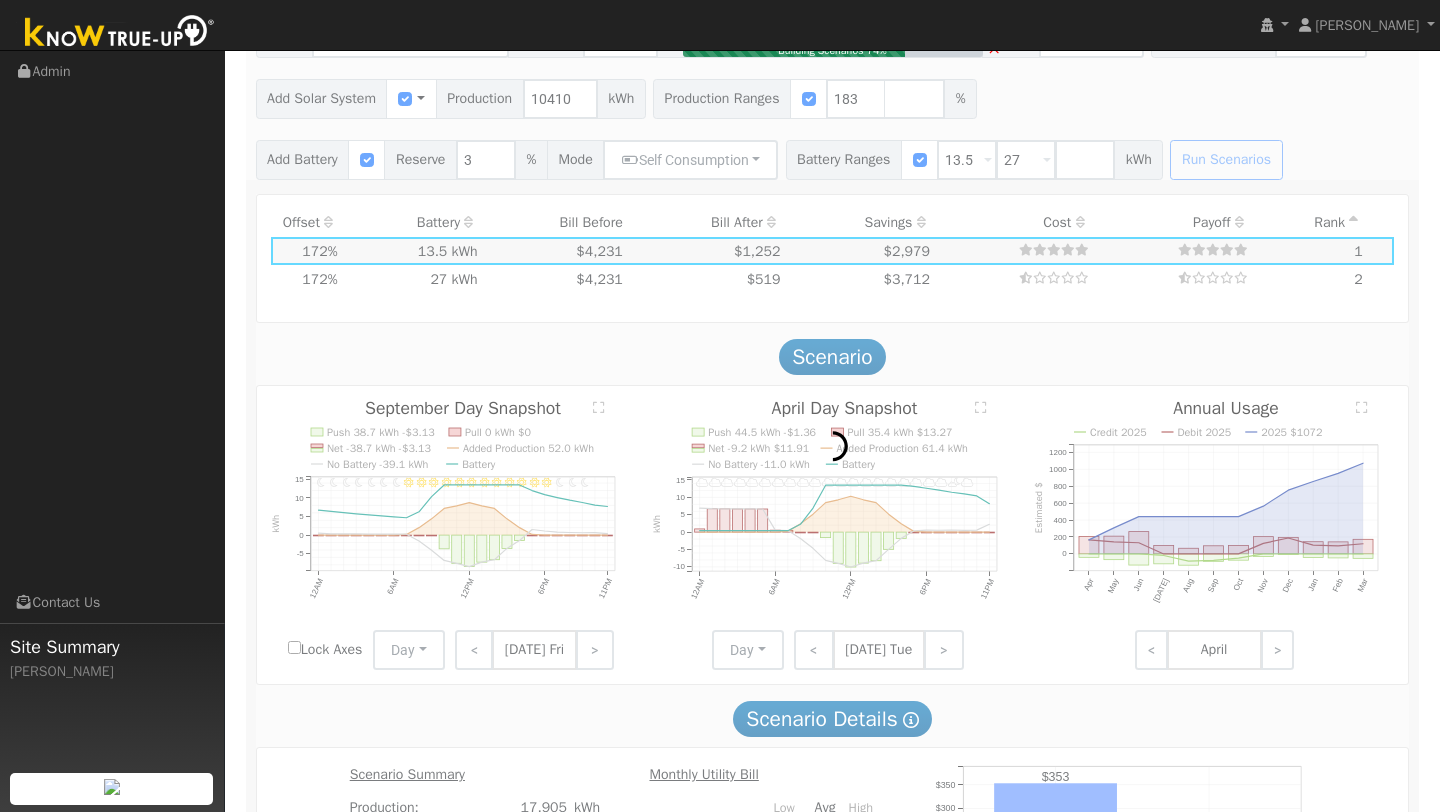 type on "$18,195" 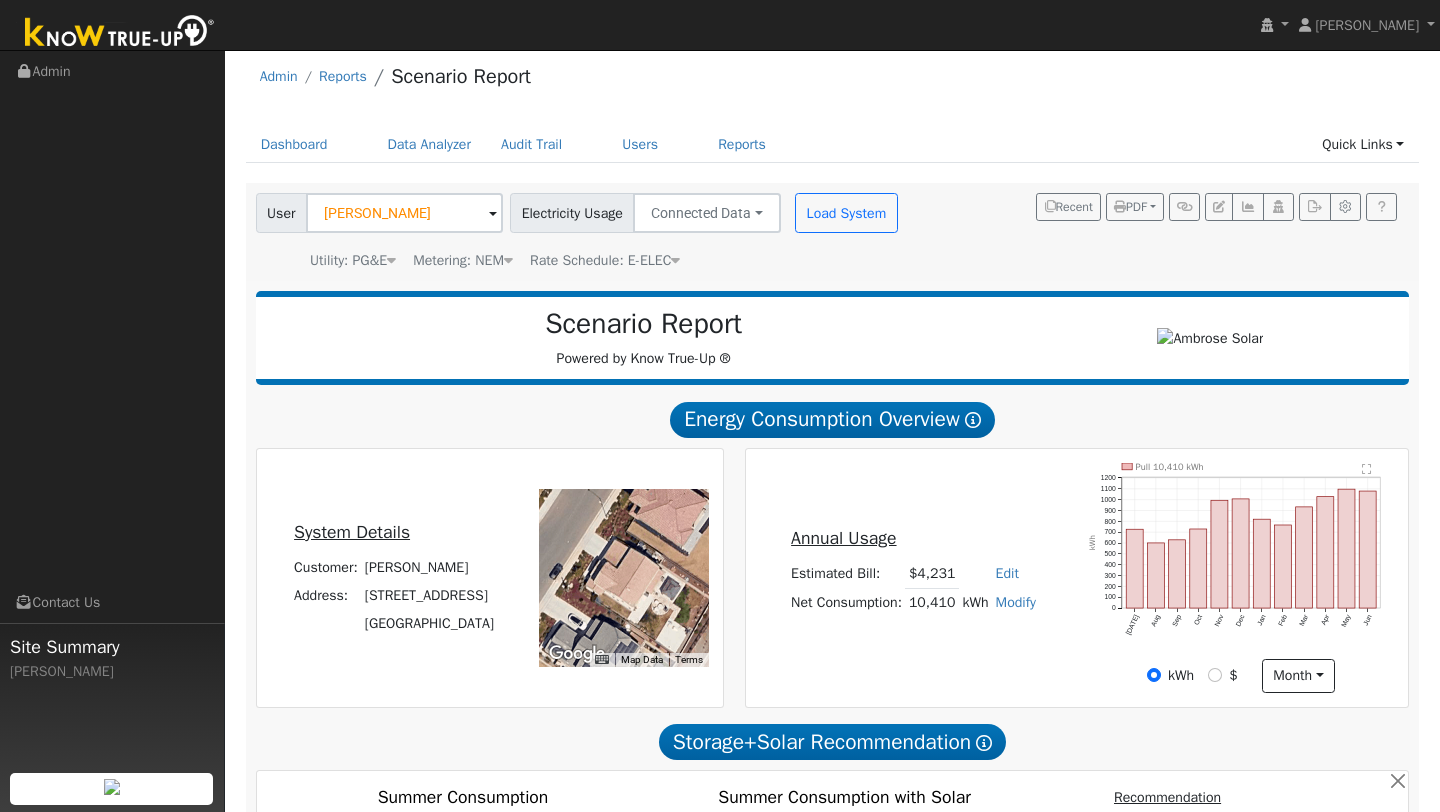 scroll, scrollTop: 0, scrollLeft: 0, axis: both 